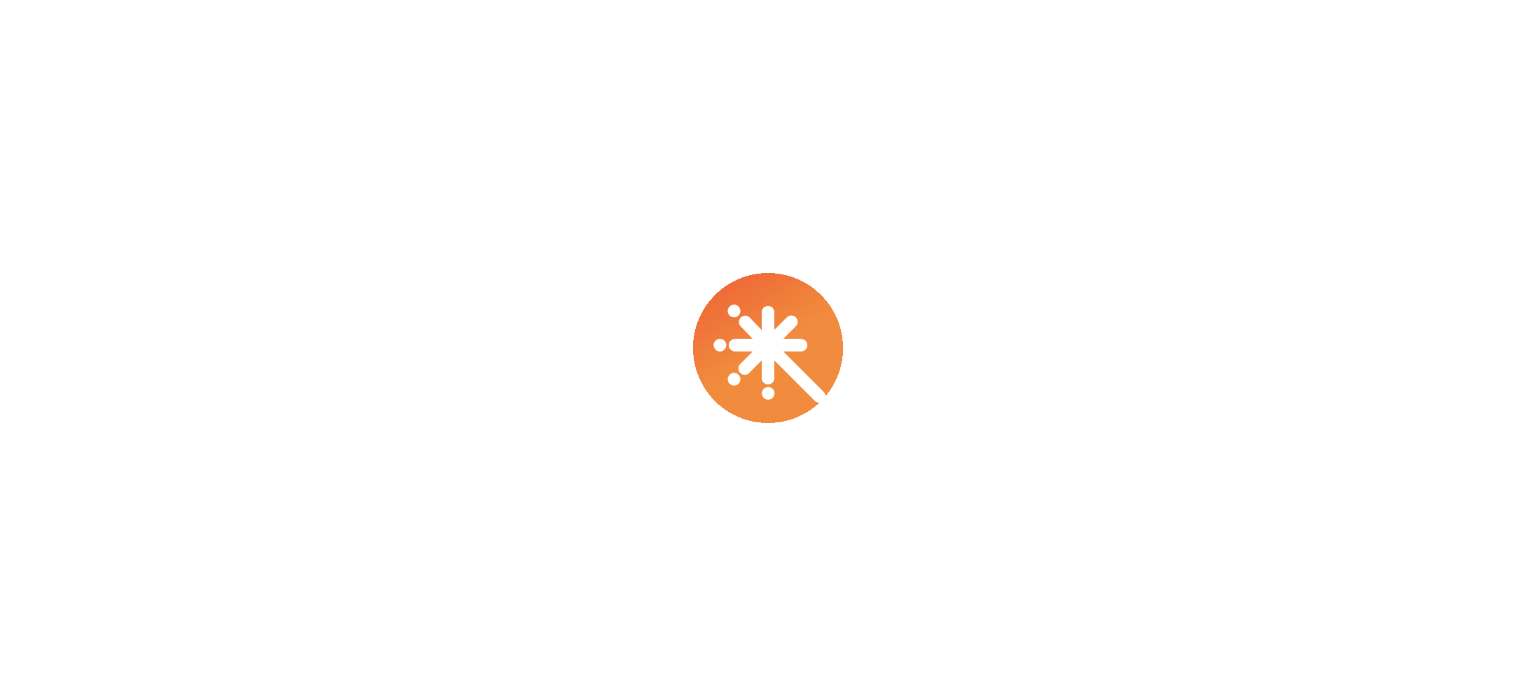 scroll, scrollTop: 0, scrollLeft: 0, axis: both 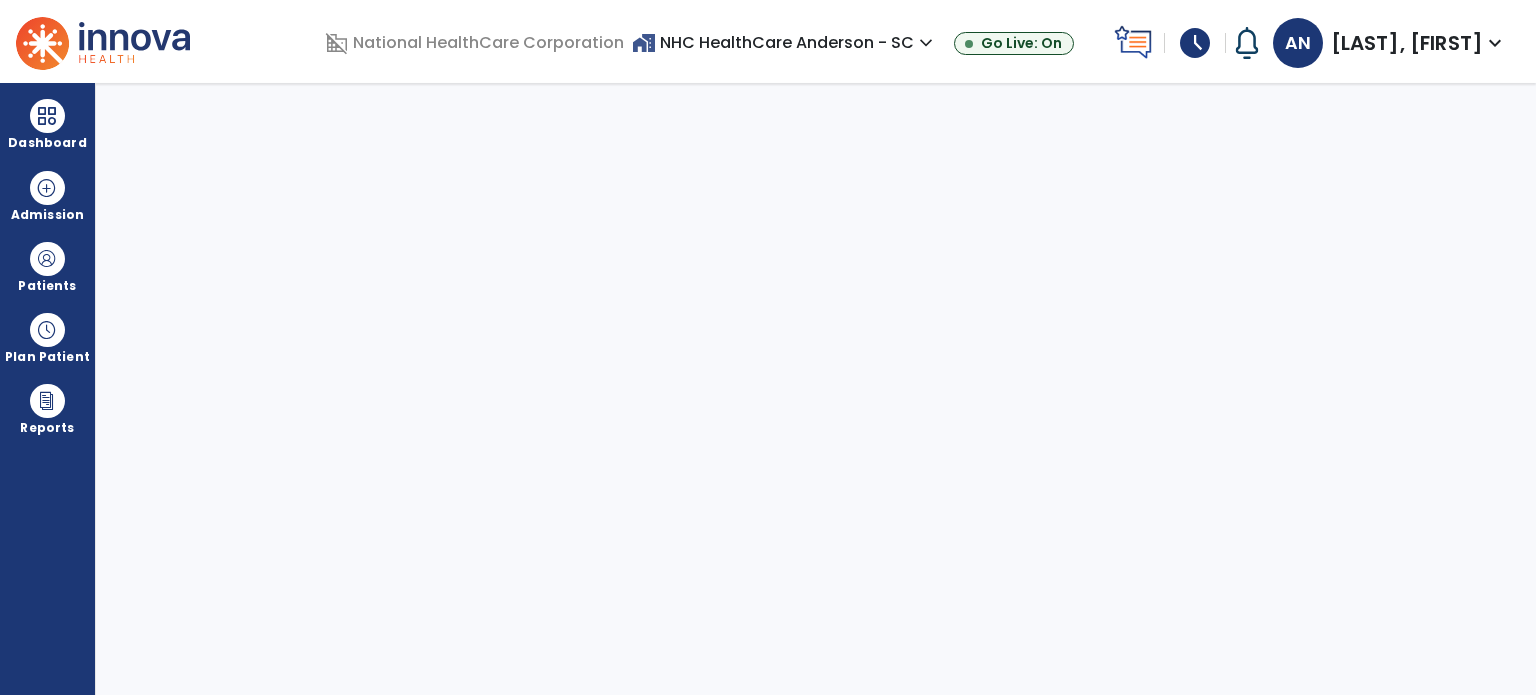 select on "****" 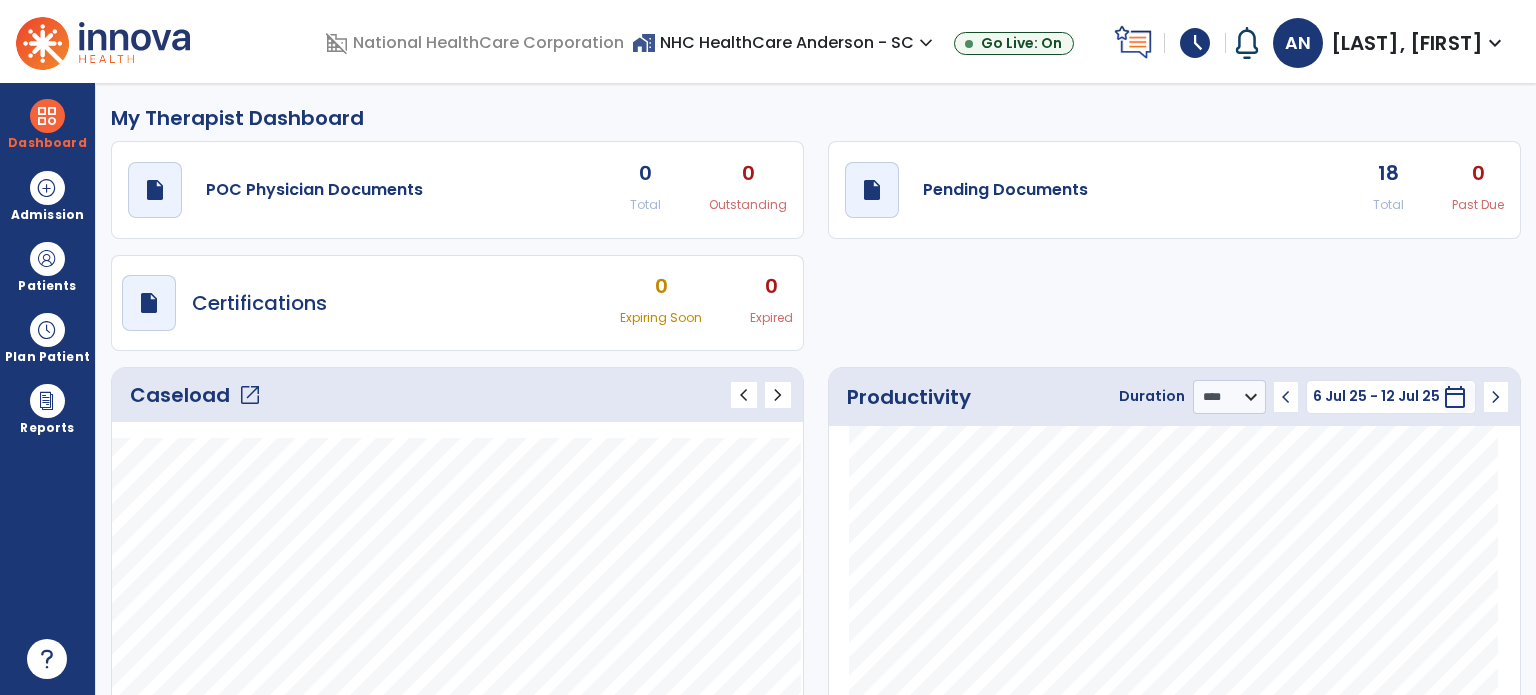 click on "schedule" at bounding box center [1195, 43] 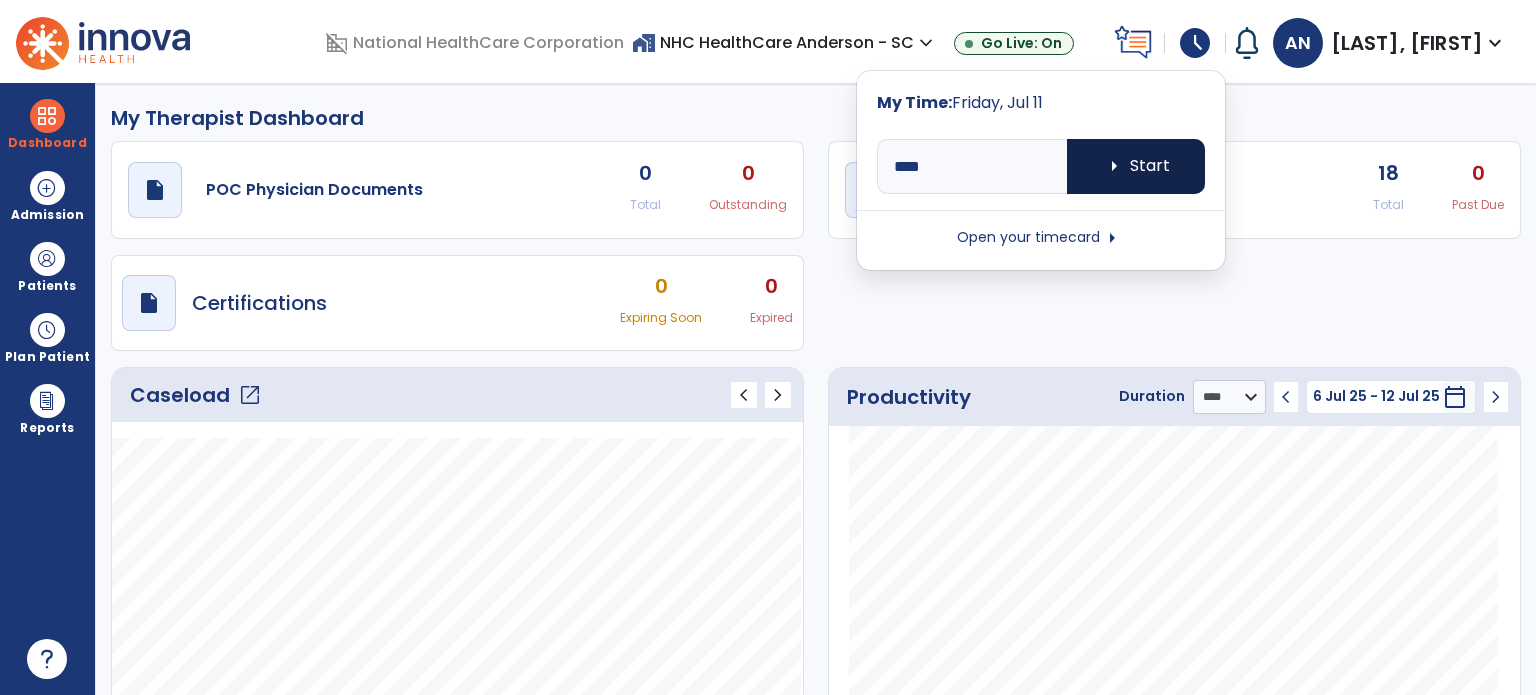 click on "arrow_right  Start" at bounding box center (1136, 166) 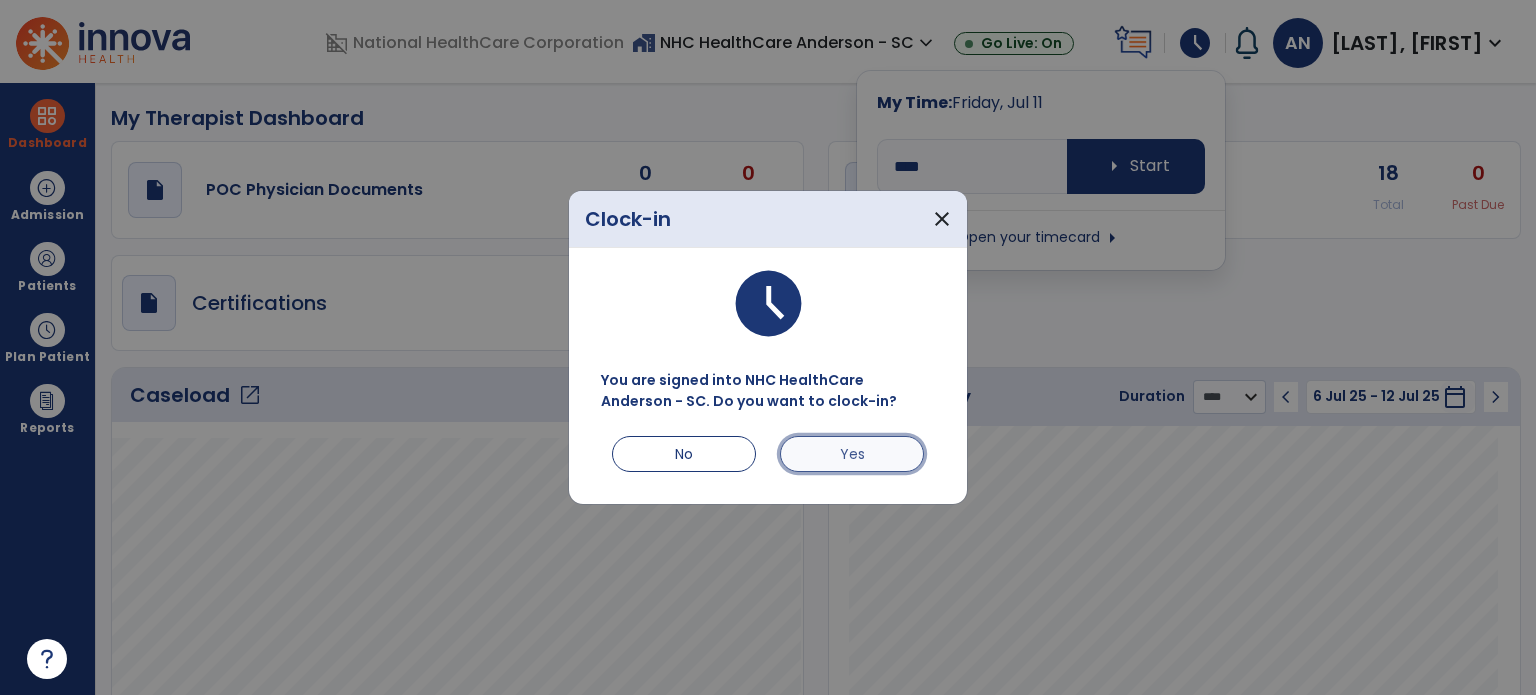 click on "Yes" at bounding box center (852, 454) 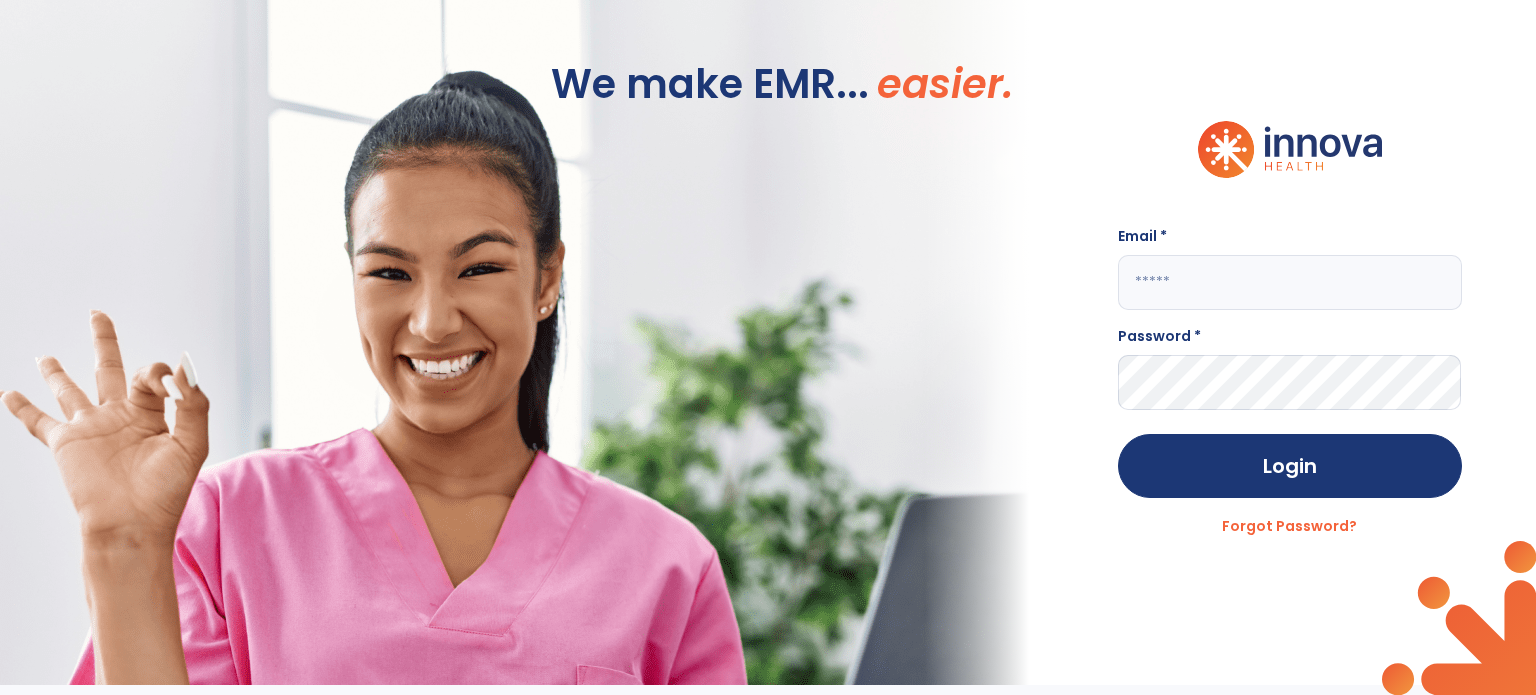 type on "**********" 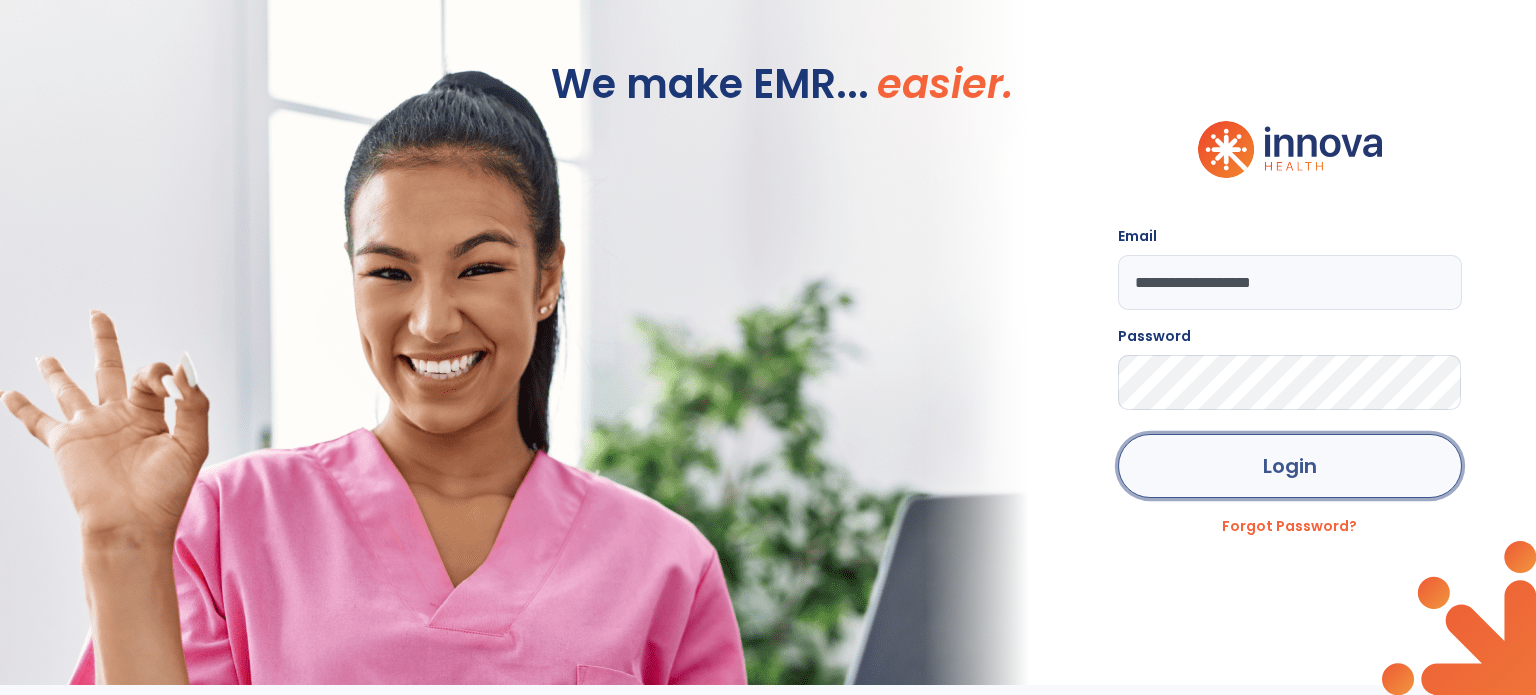 click on "Login" 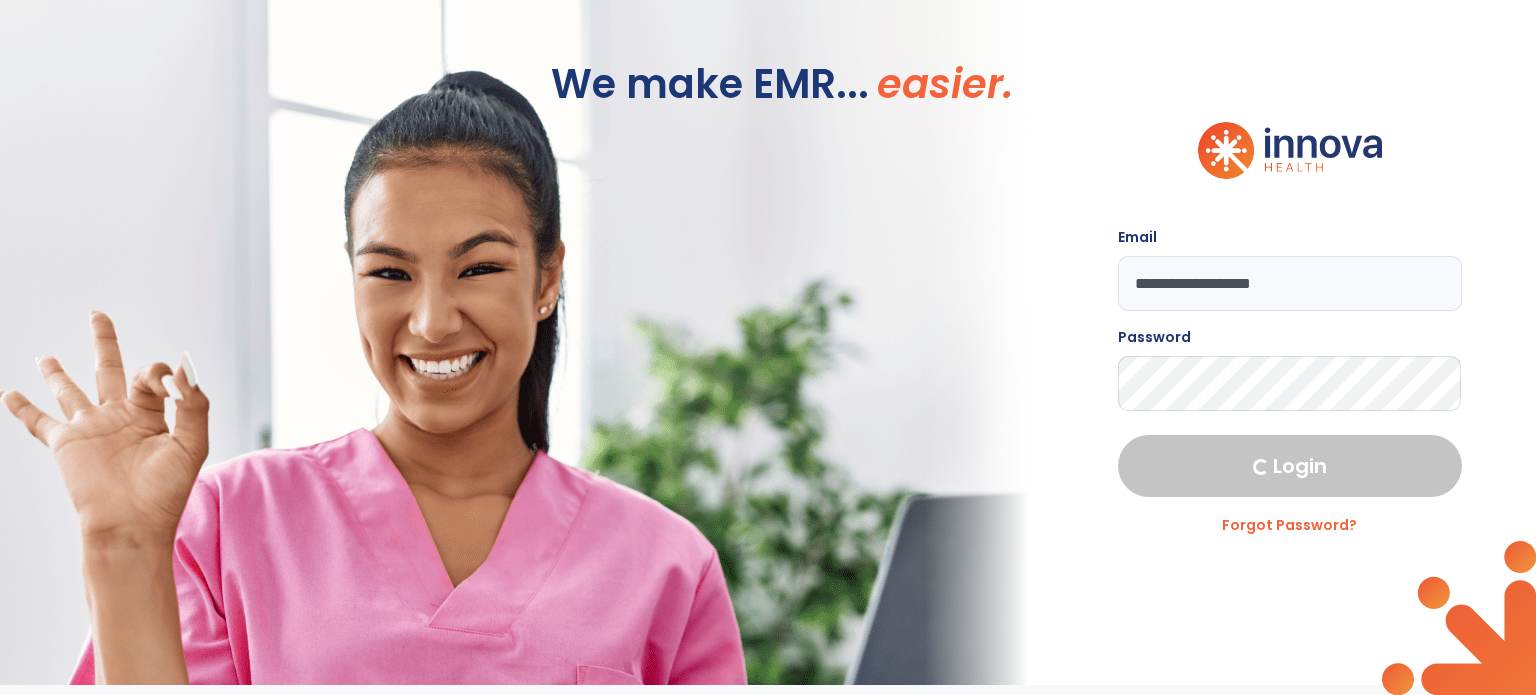 select on "****" 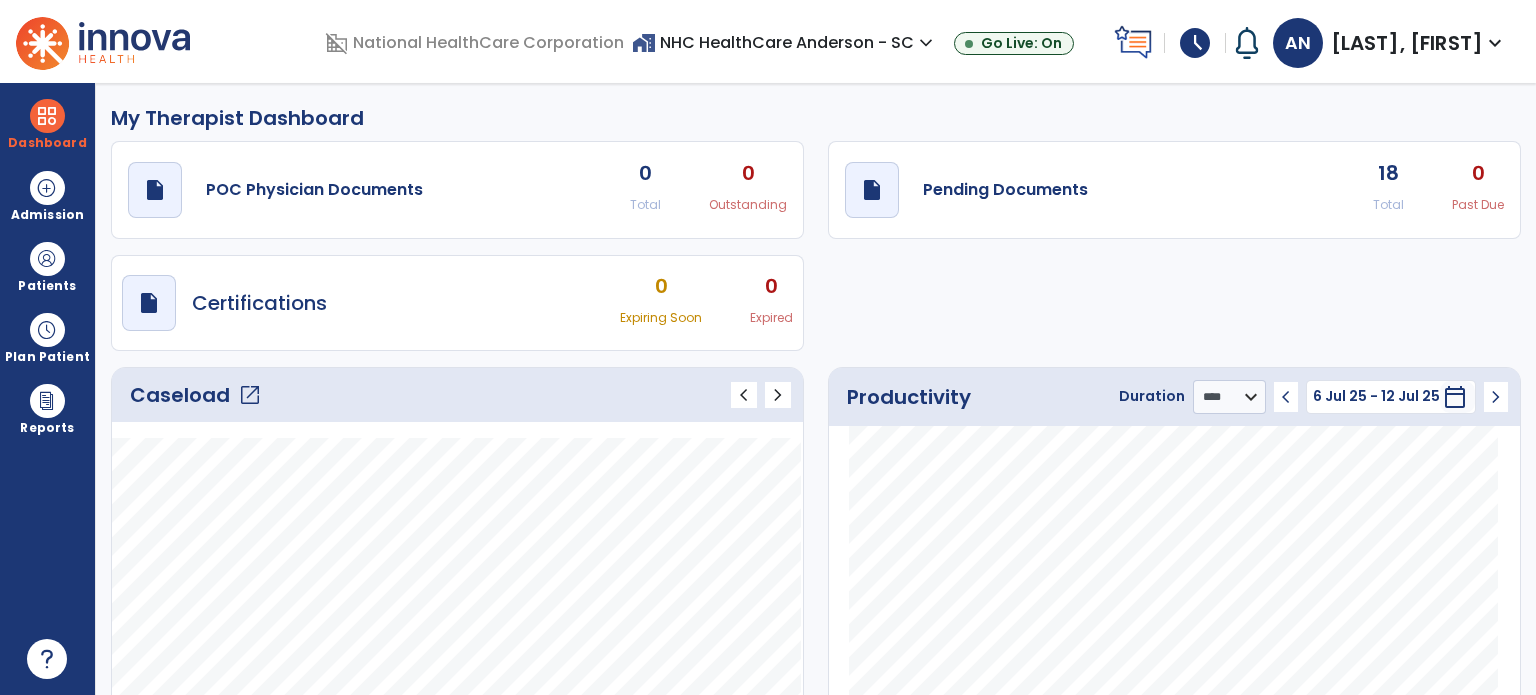 click on "open_in_new" 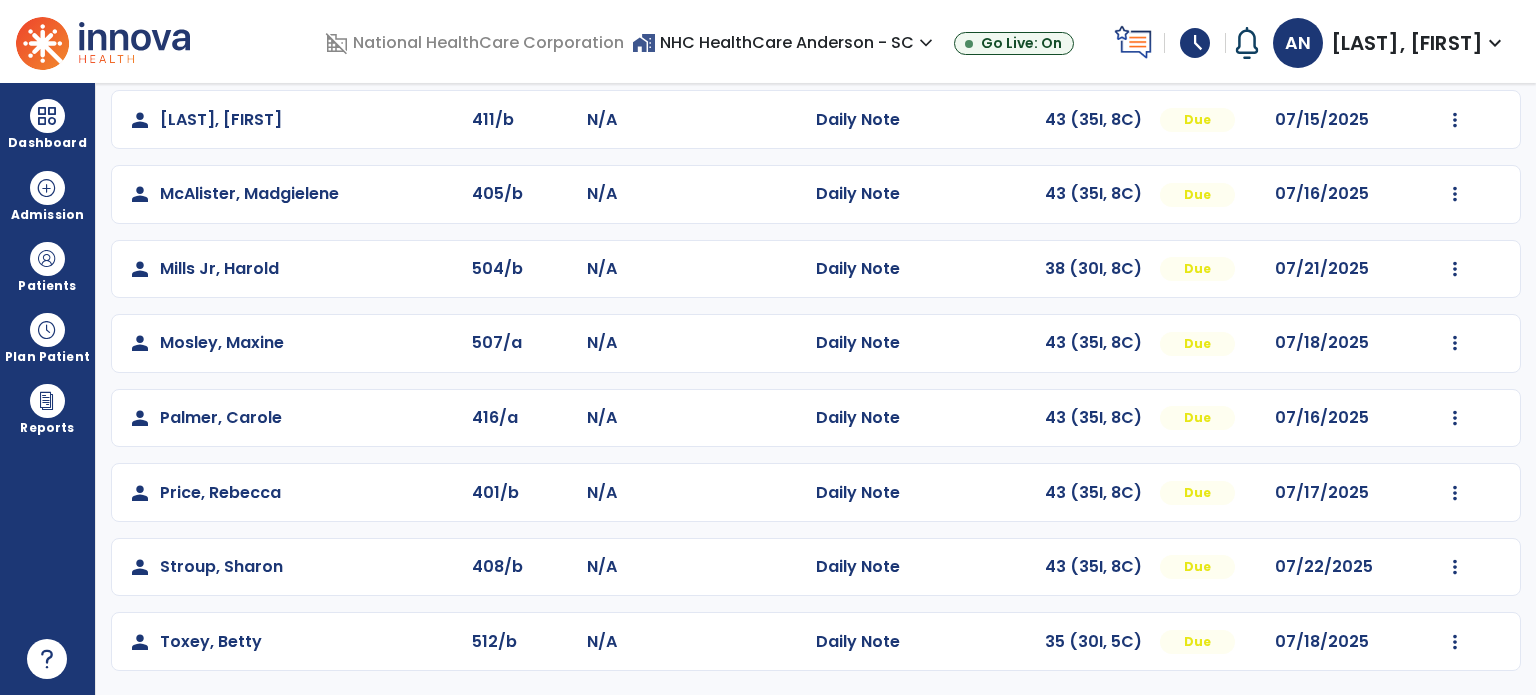 scroll, scrollTop: 916, scrollLeft: 0, axis: vertical 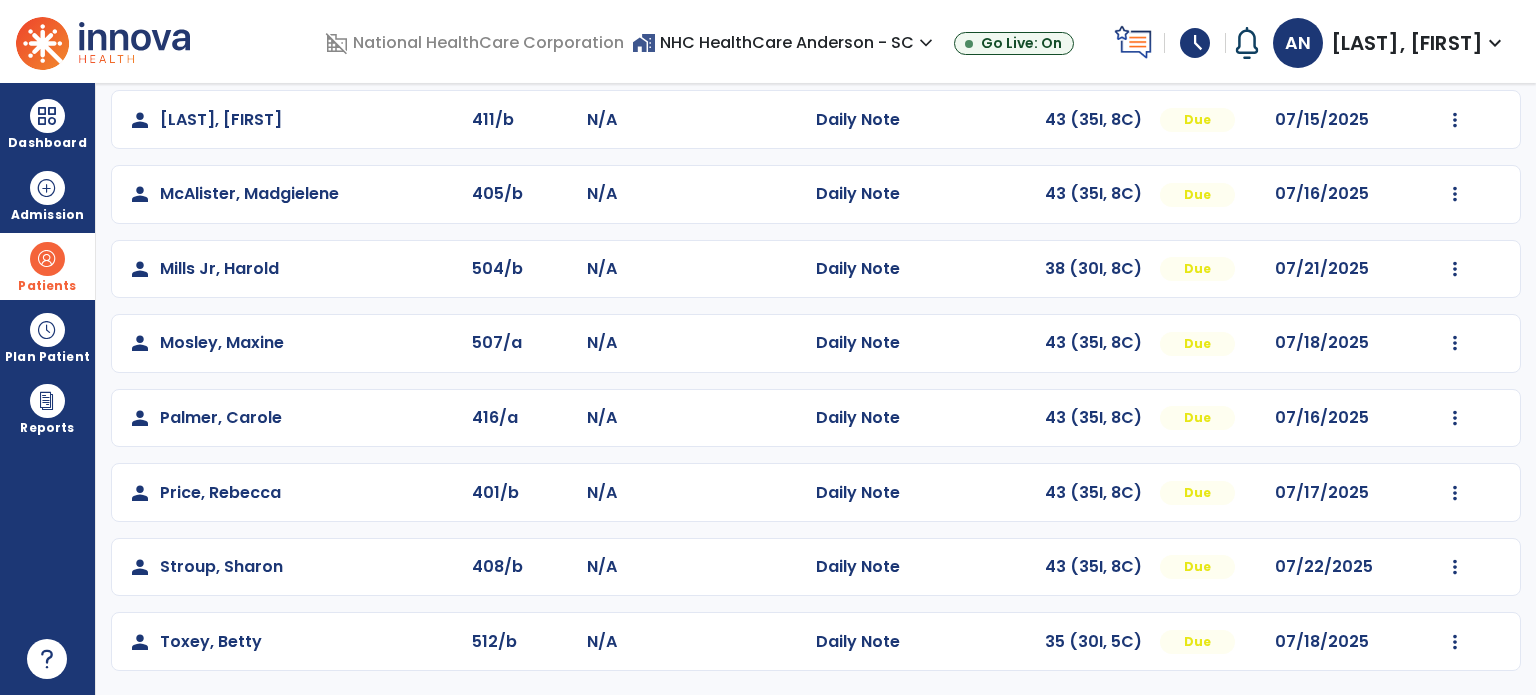 click on "Patients" at bounding box center [47, 266] 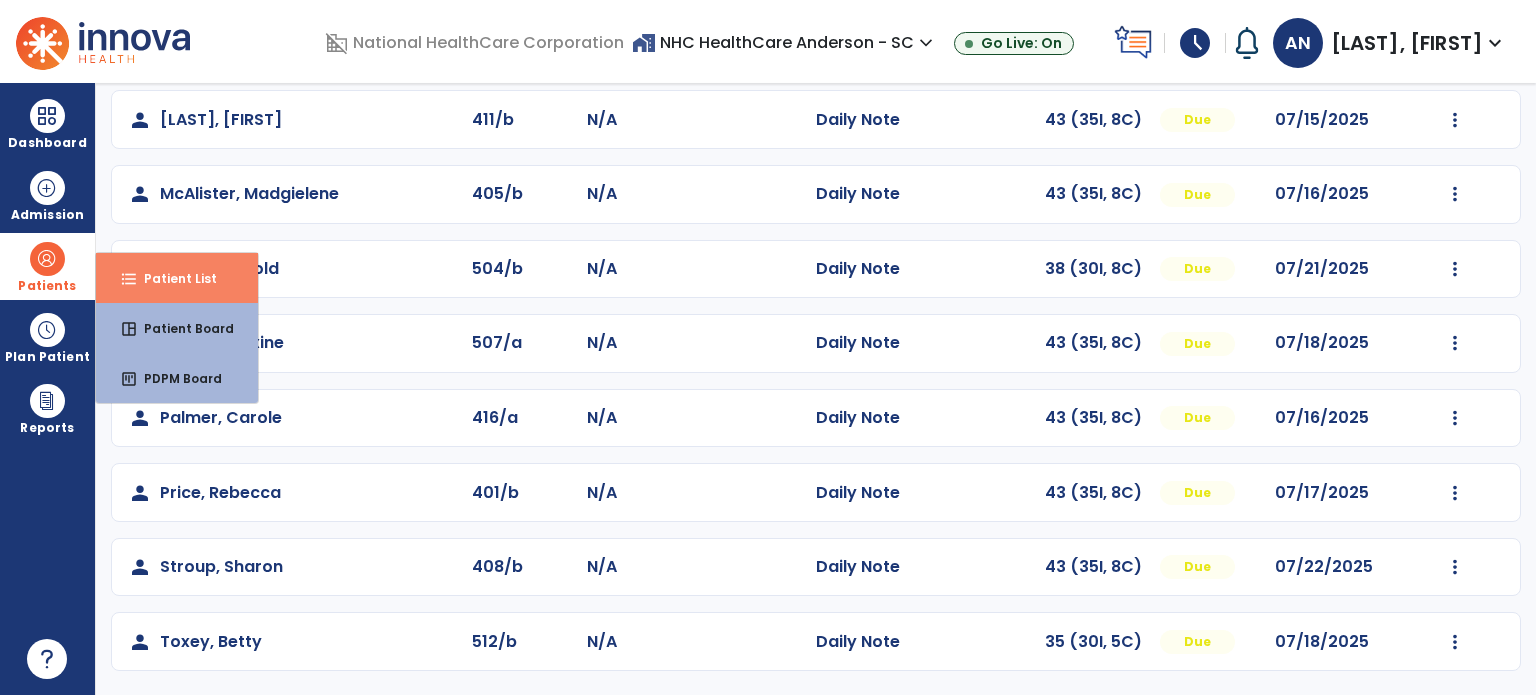 click on "format_list_bulleted" at bounding box center [129, 279] 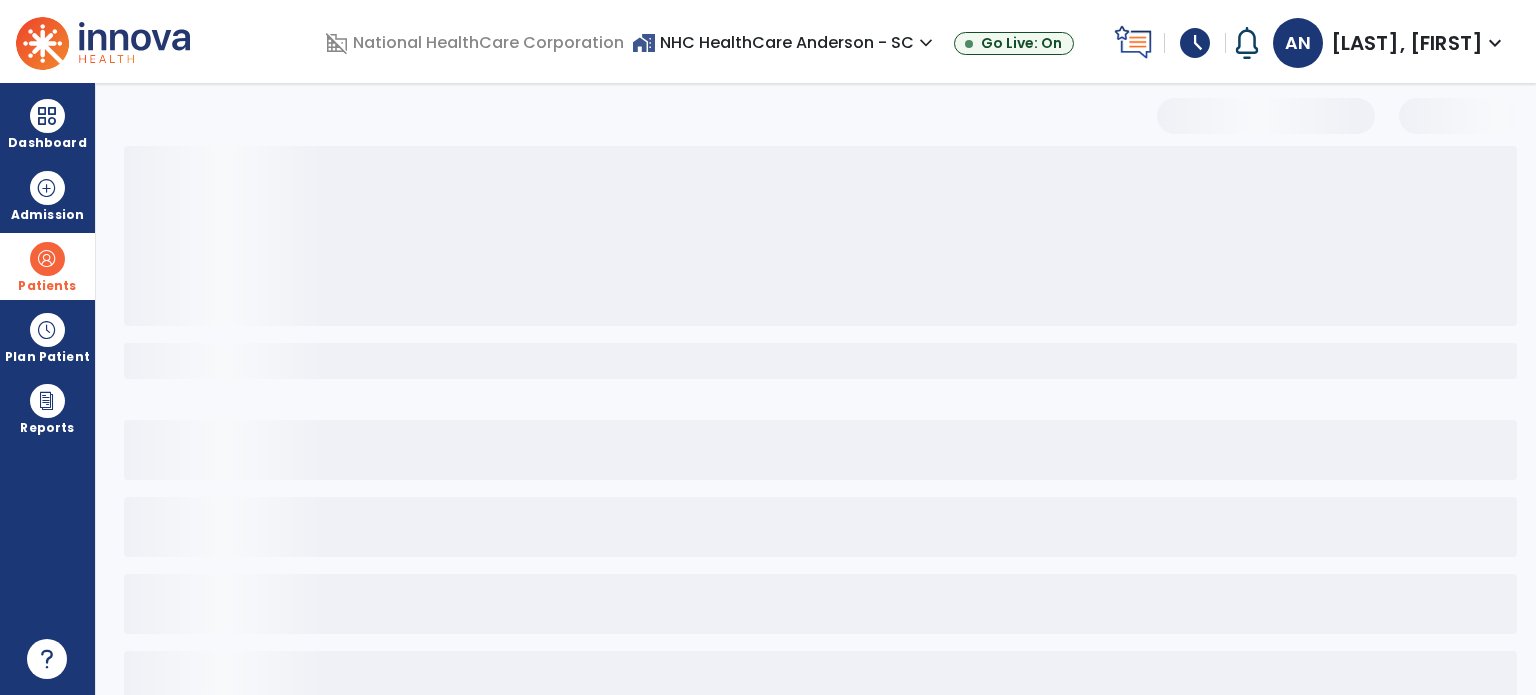 select on "***" 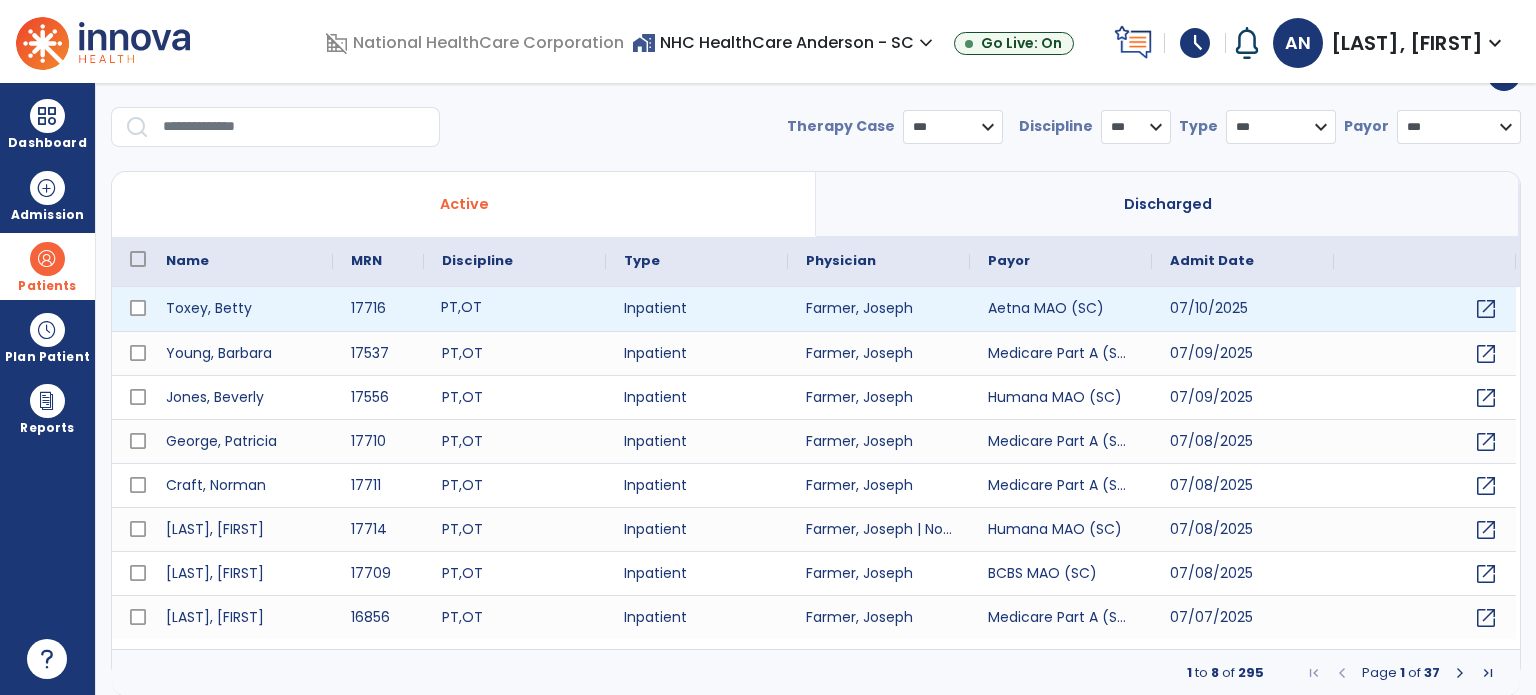 click on "PT , OT" at bounding box center (515, 309) 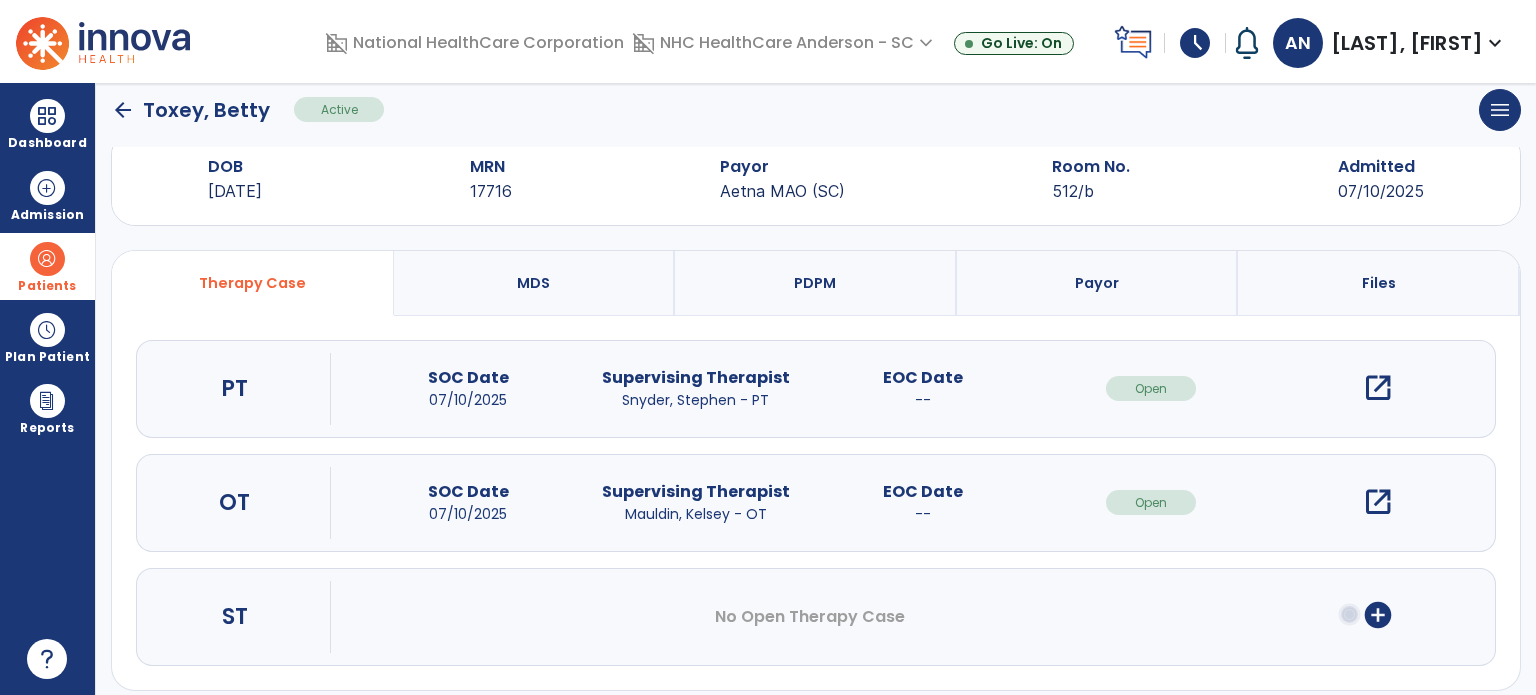 click on "open_in_new" at bounding box center (1378, 502) 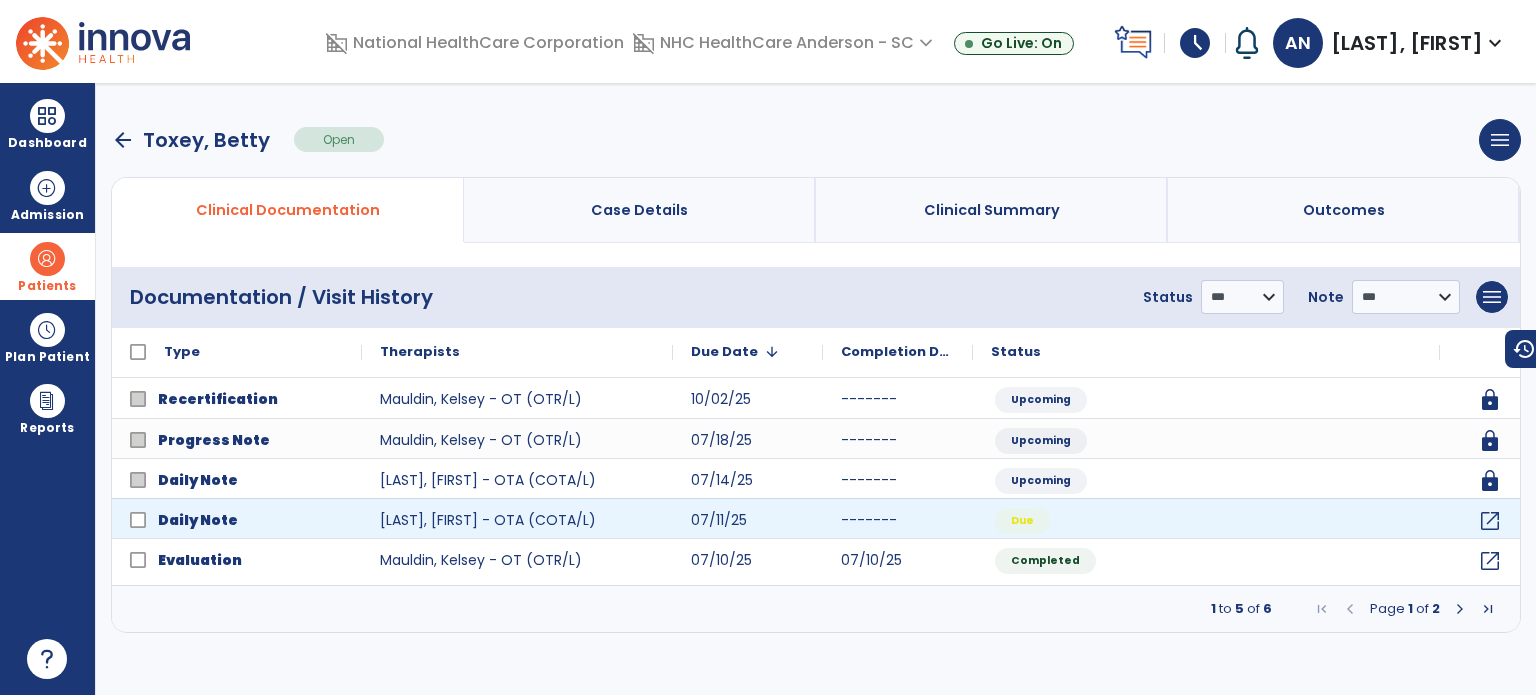 scroll, scrollTop: 0, scrollLeft: 0, axis: both 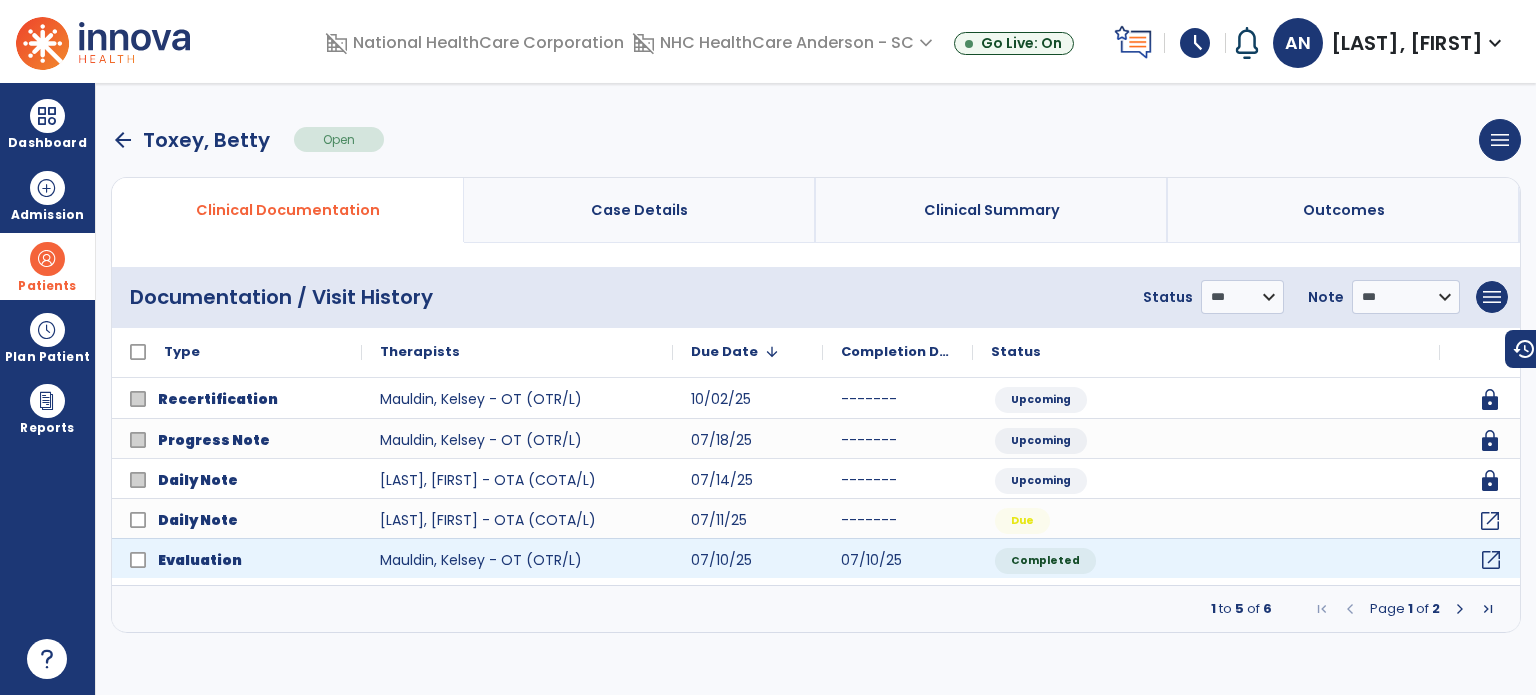 click on "open_in_new" 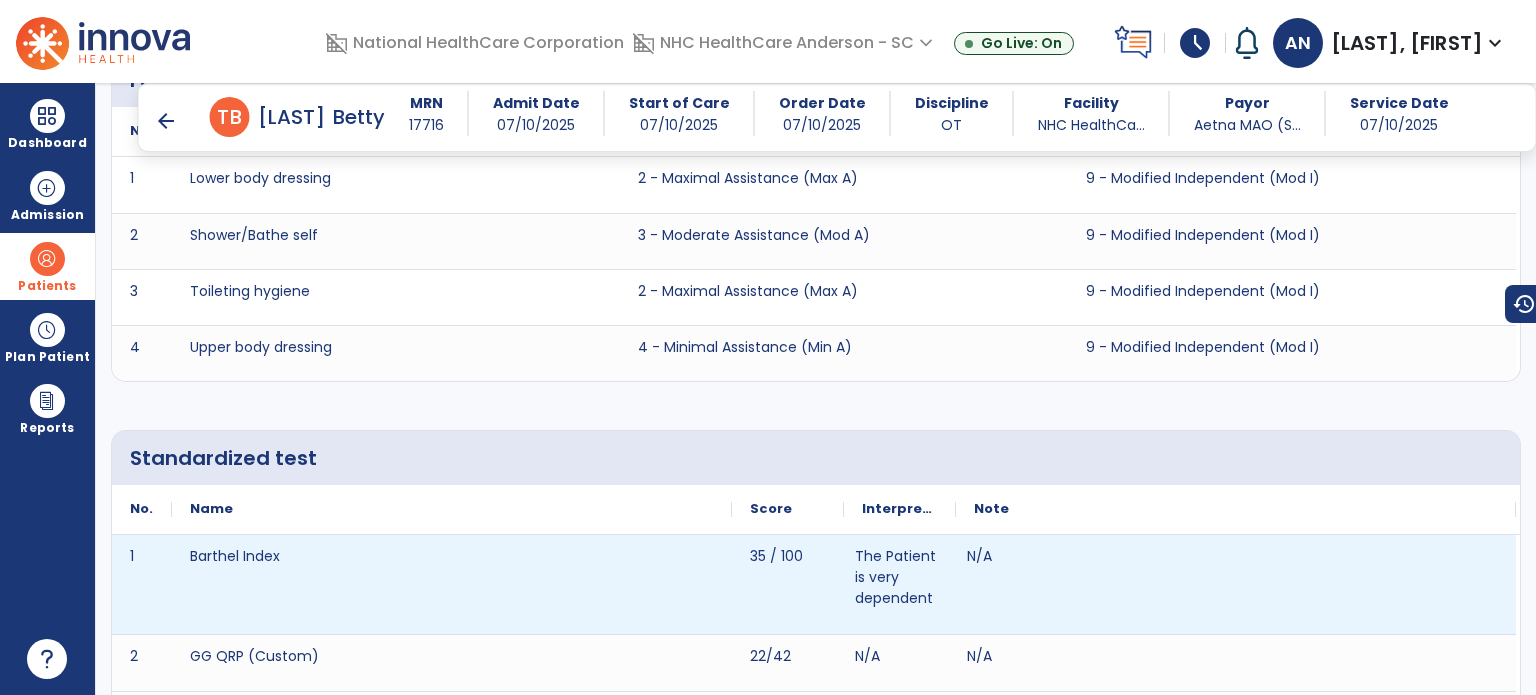 scroll, scrollTop: 3700, scrollLeft: 0, axis: vertical 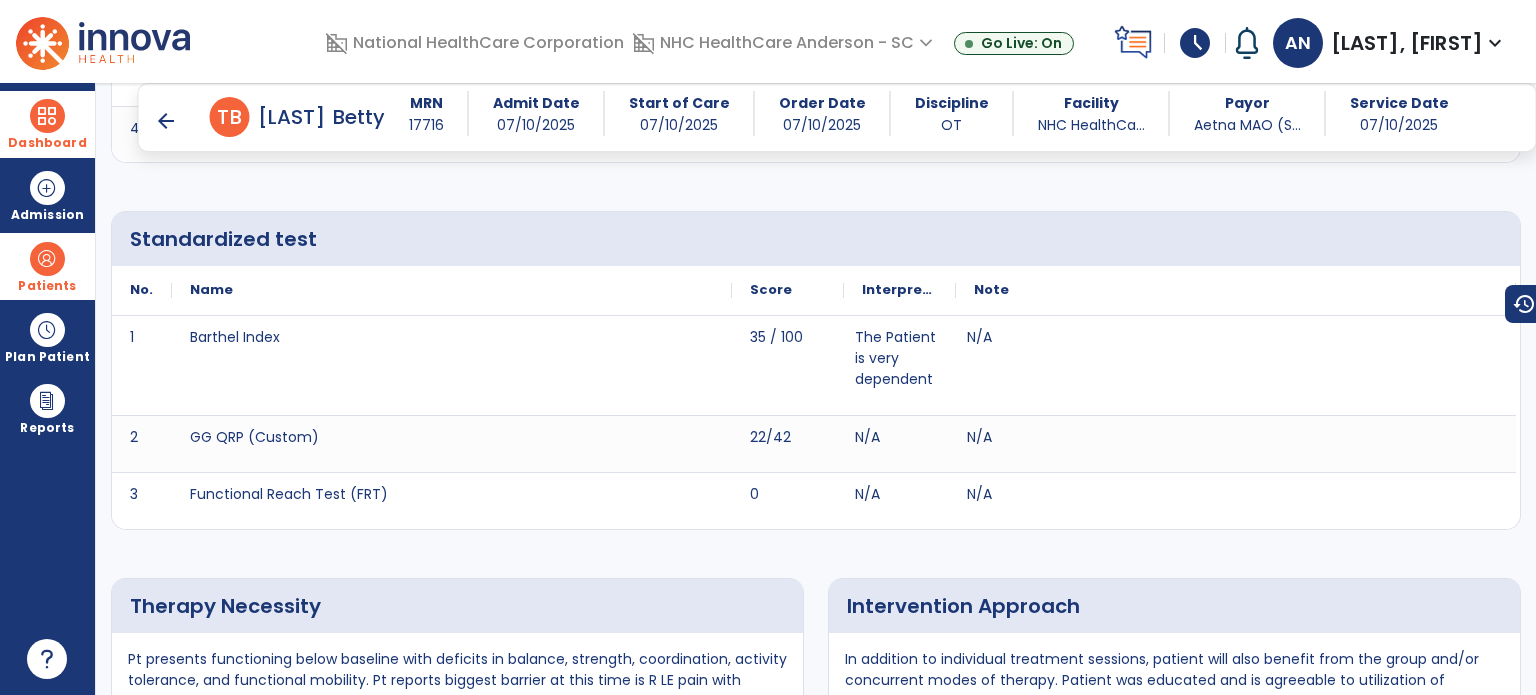 click on "Dashboard" at bounding box center (47, 143) 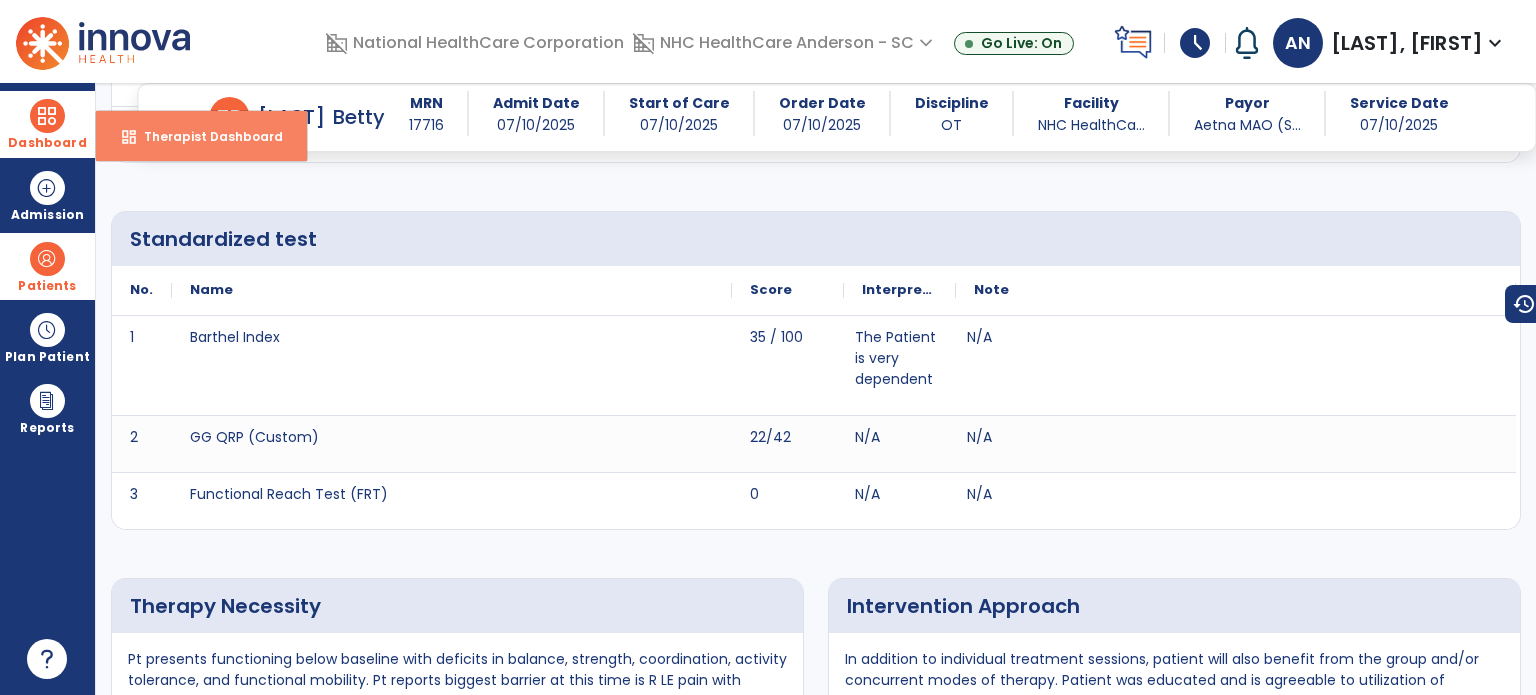 click on "Therapist Dashboard" at bounding box center [205, 136] 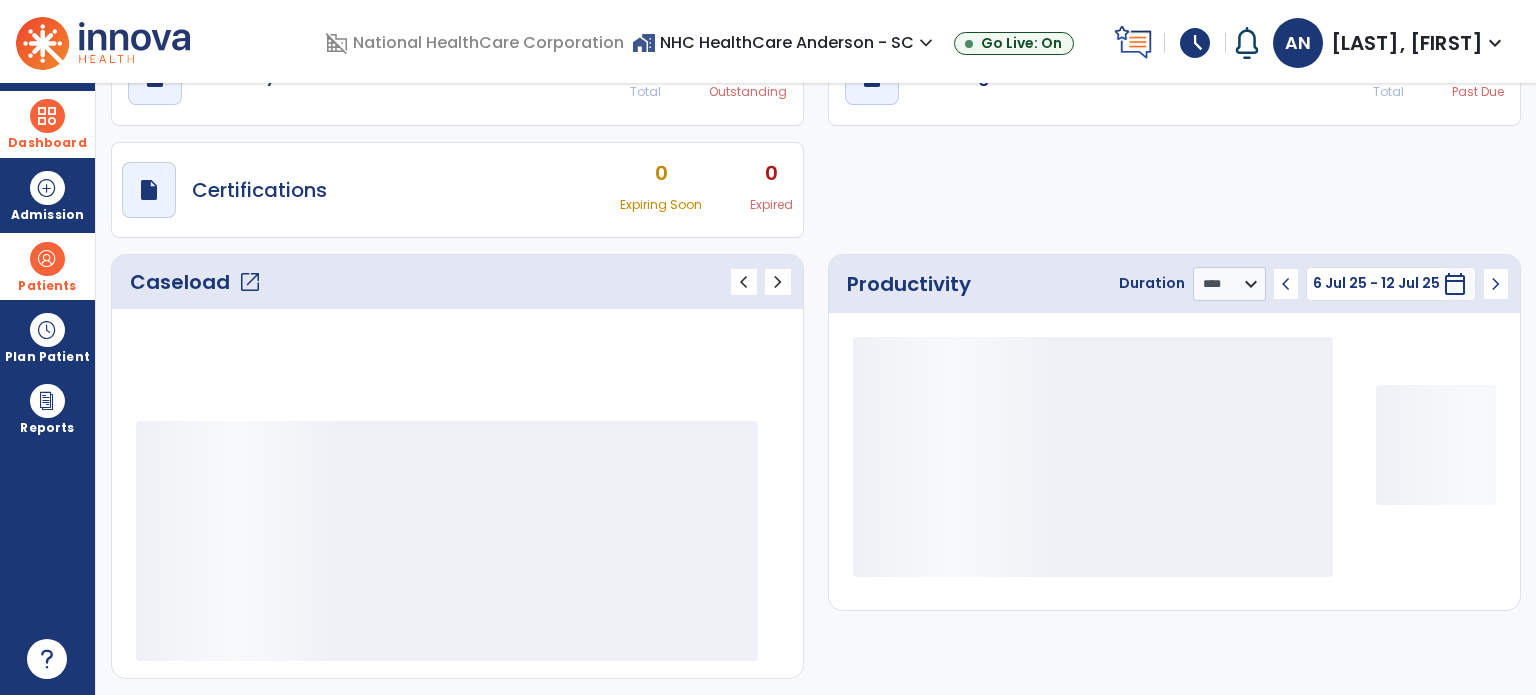scroll, scrollTop: 109, scrollLeft: 0, axis: vertical 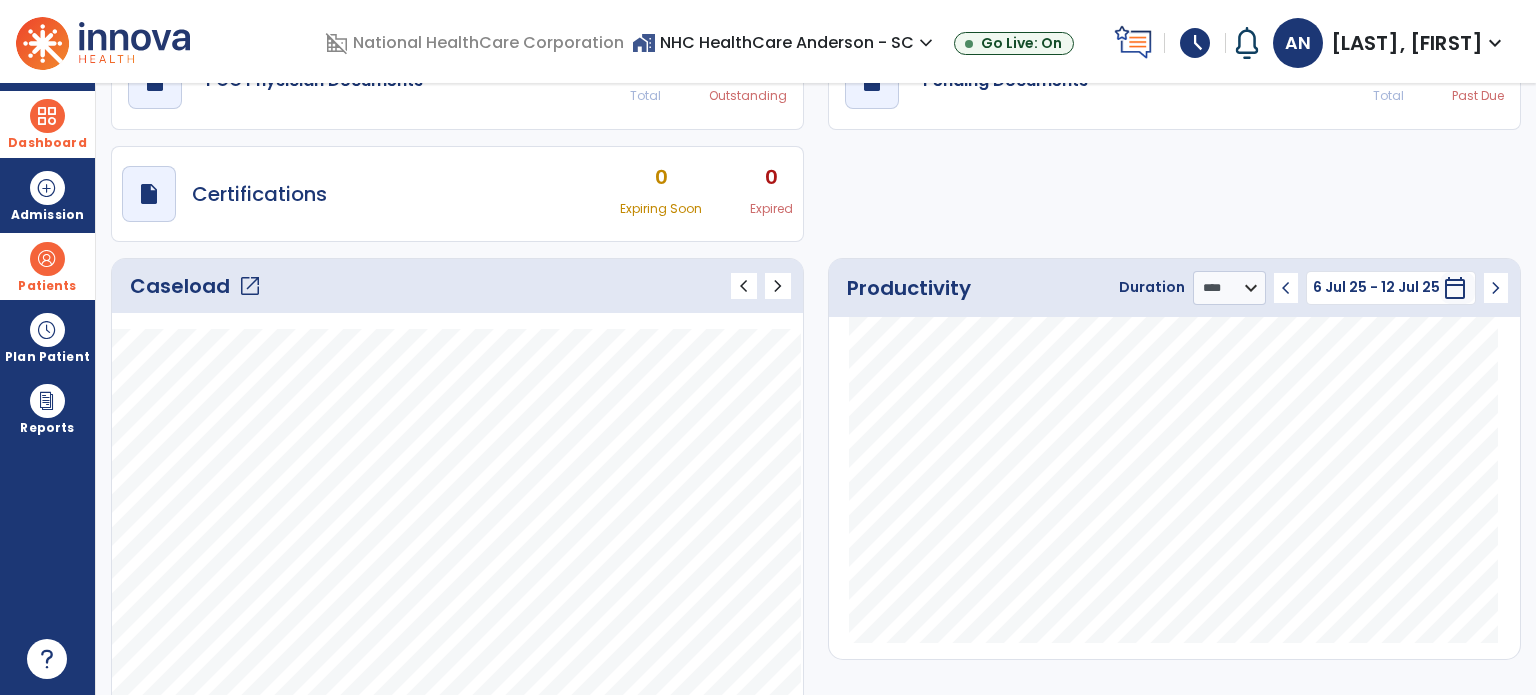 click on "open_in_new" 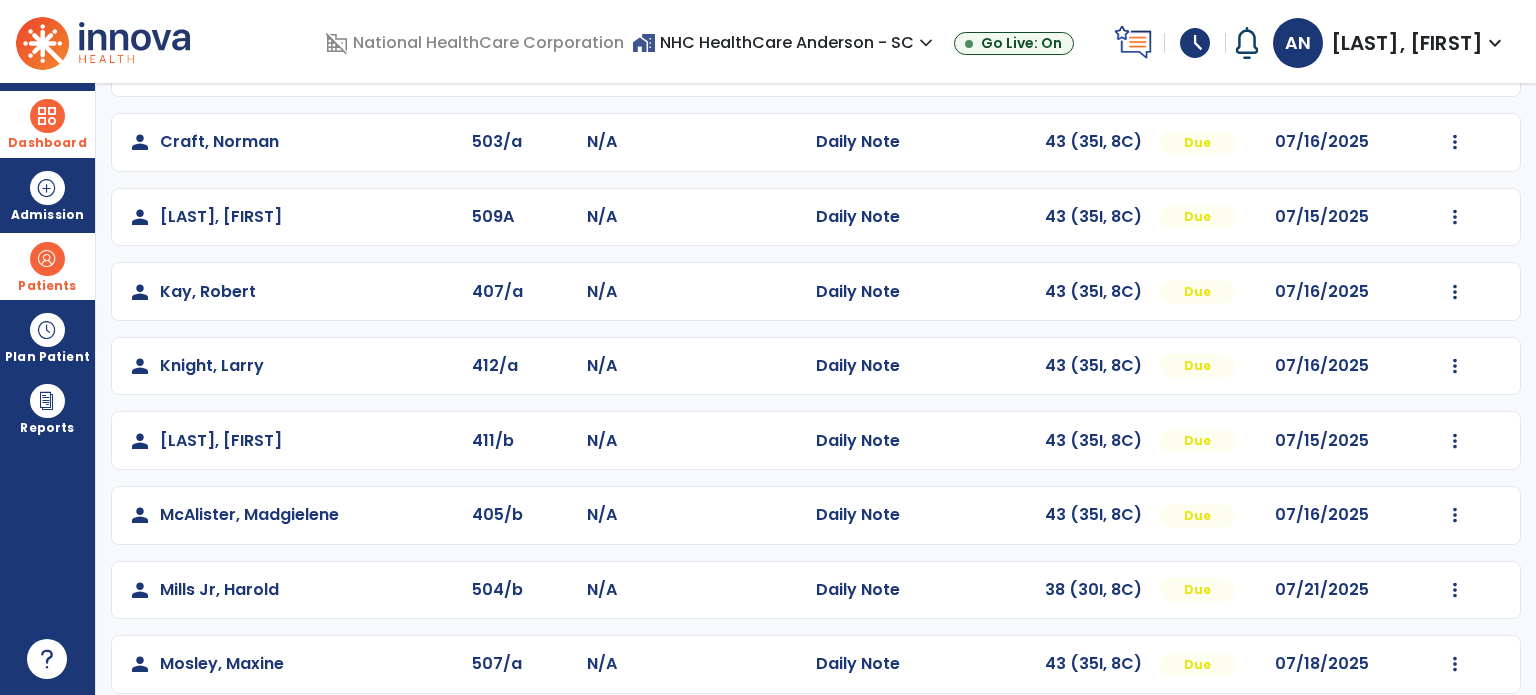 scroll, scrollTop: 700, scrollLeft: 0, axis: vertical 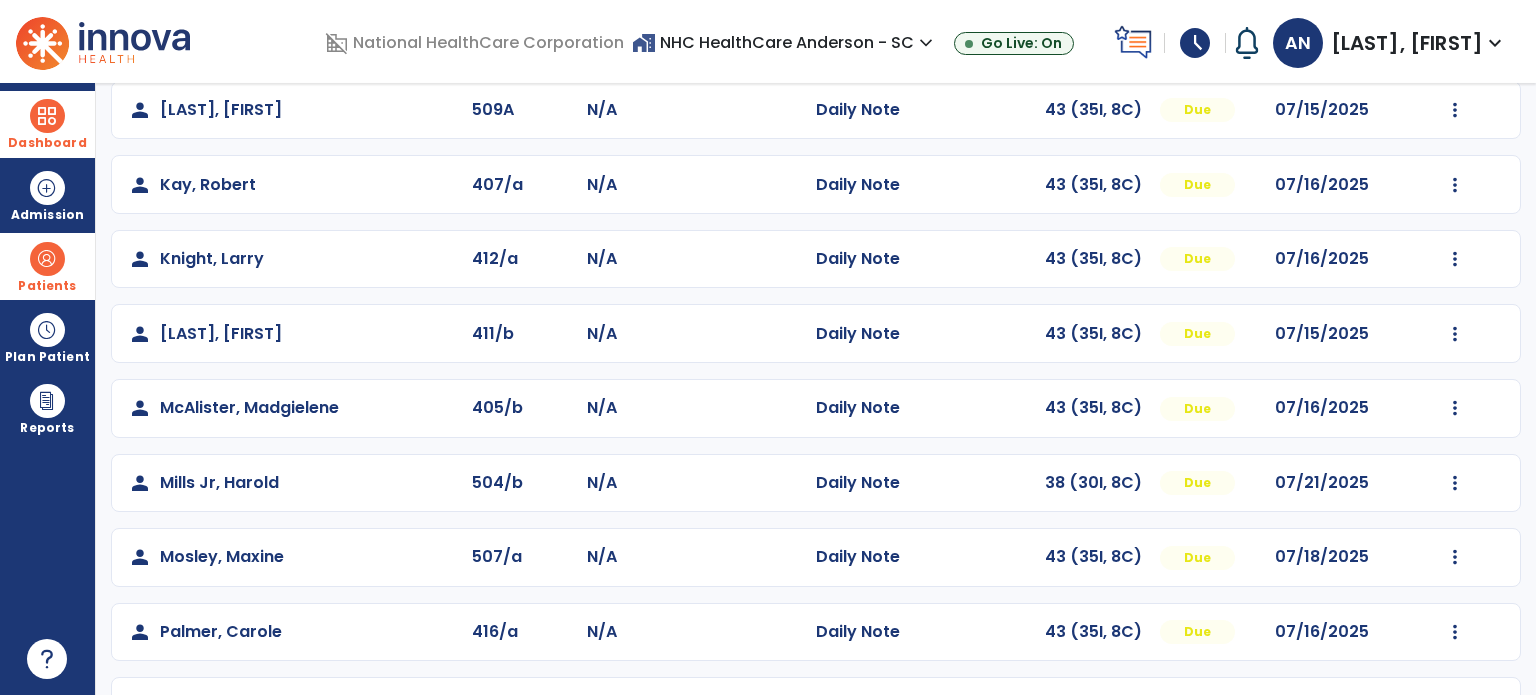 click on "Patients" at bounding box center (47, 286) 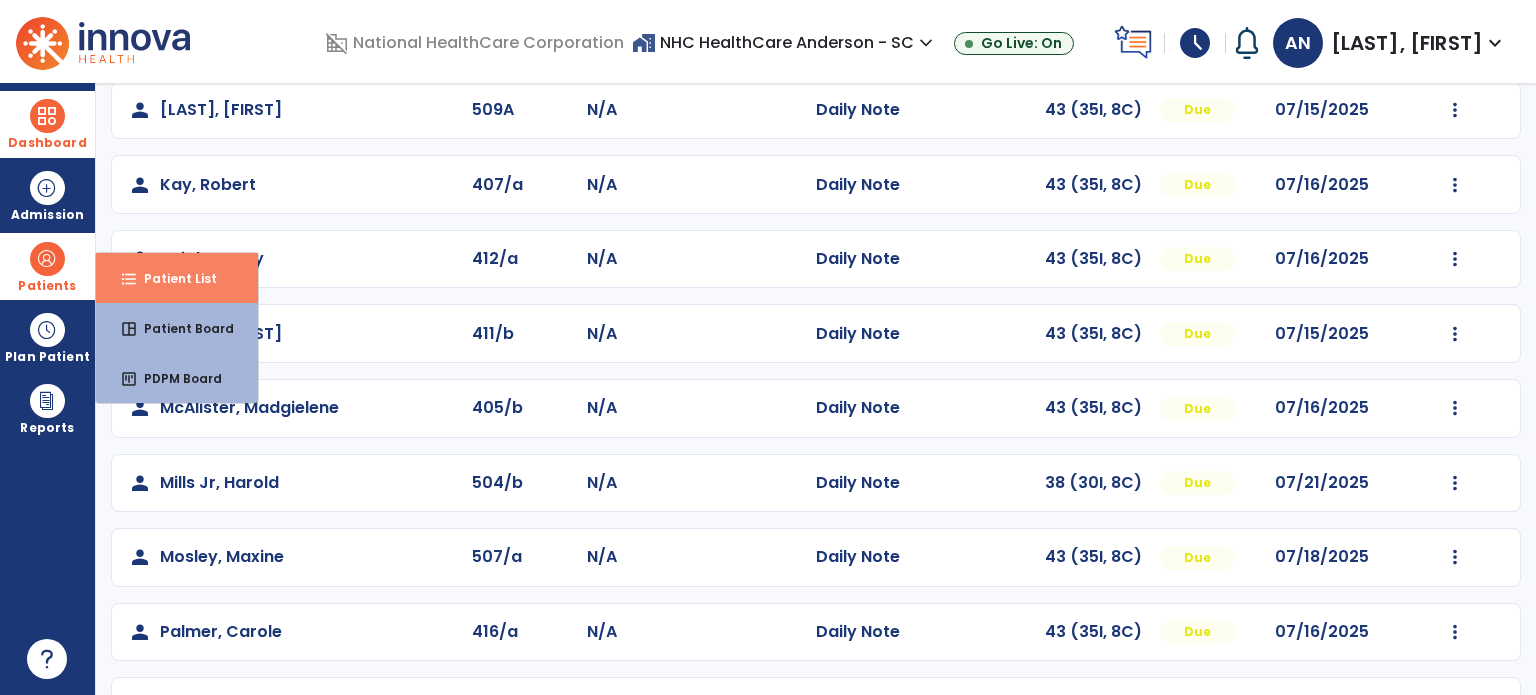 click on "format_list_bulleted  Patient List" at bounding box center (177, 278) 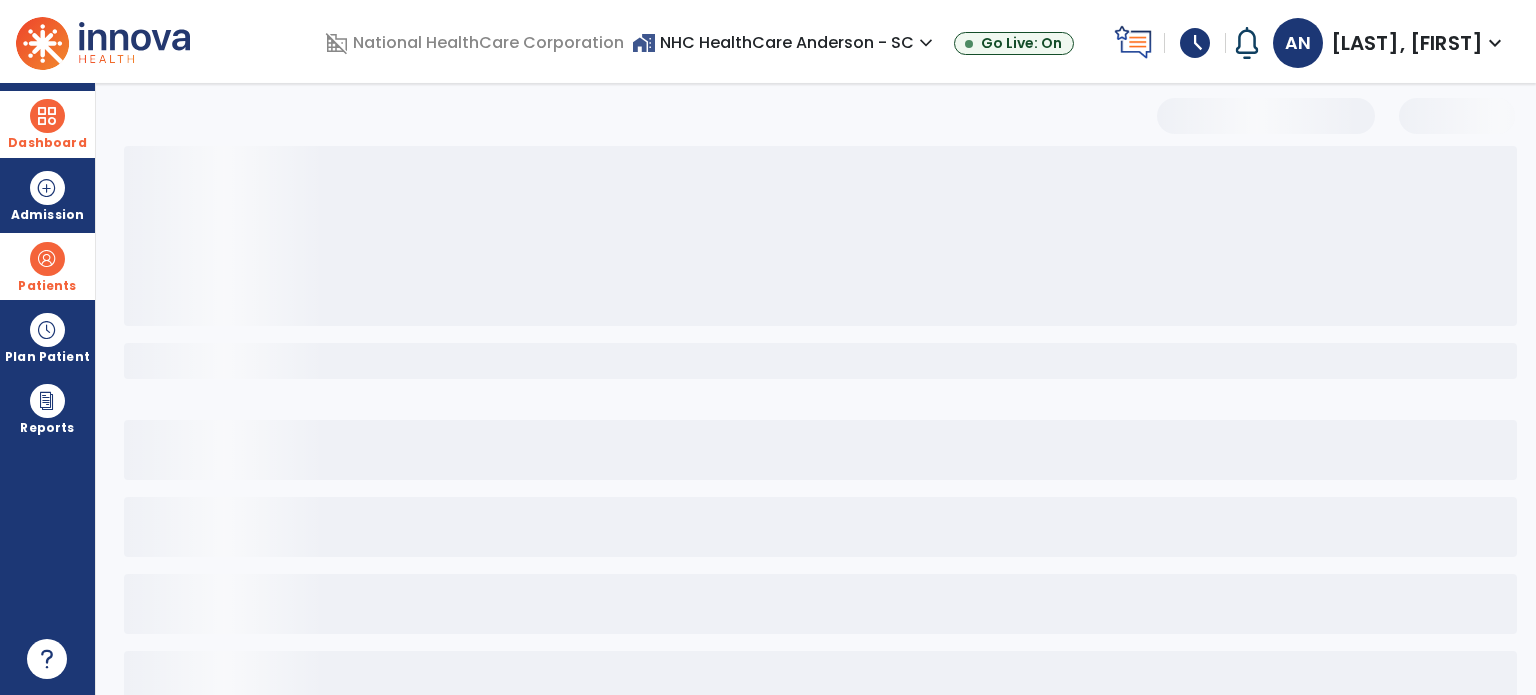 select on "***" 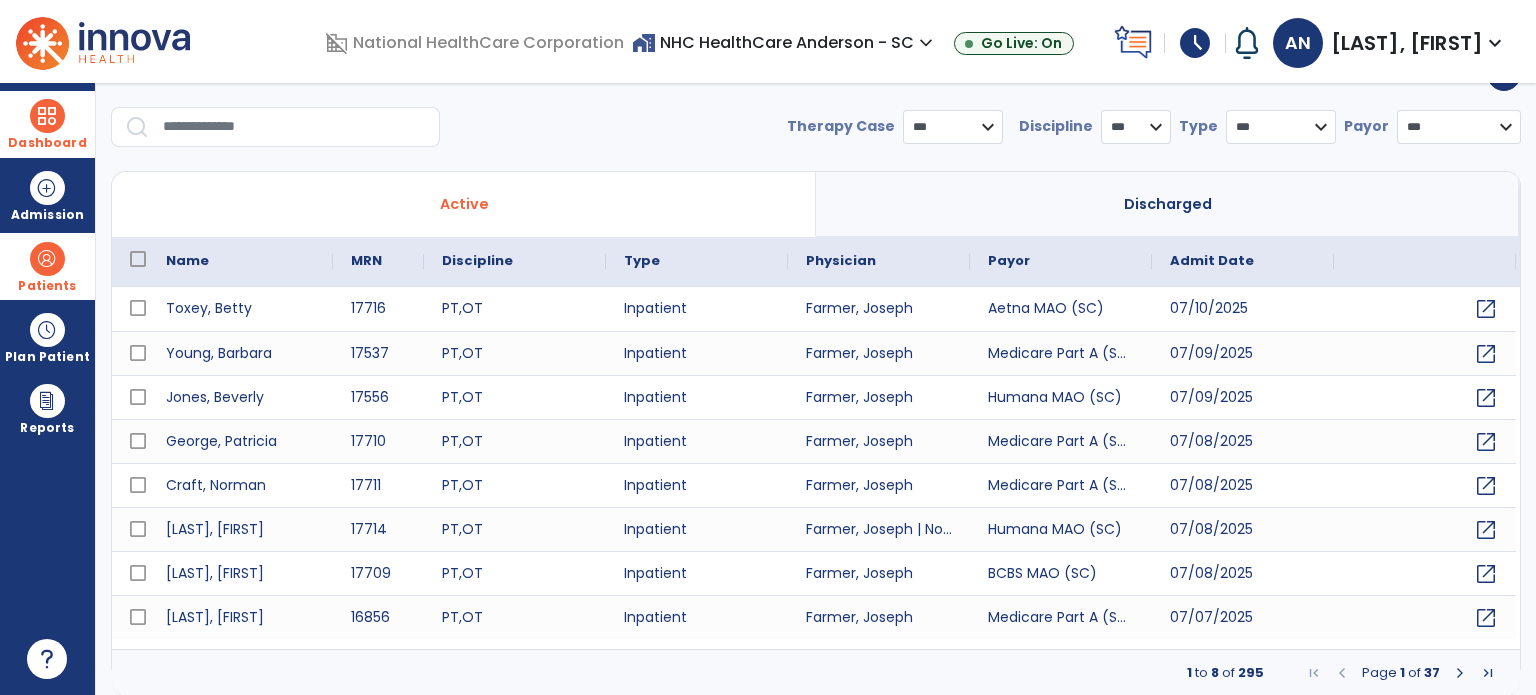 click at bounding box center [294, 127] 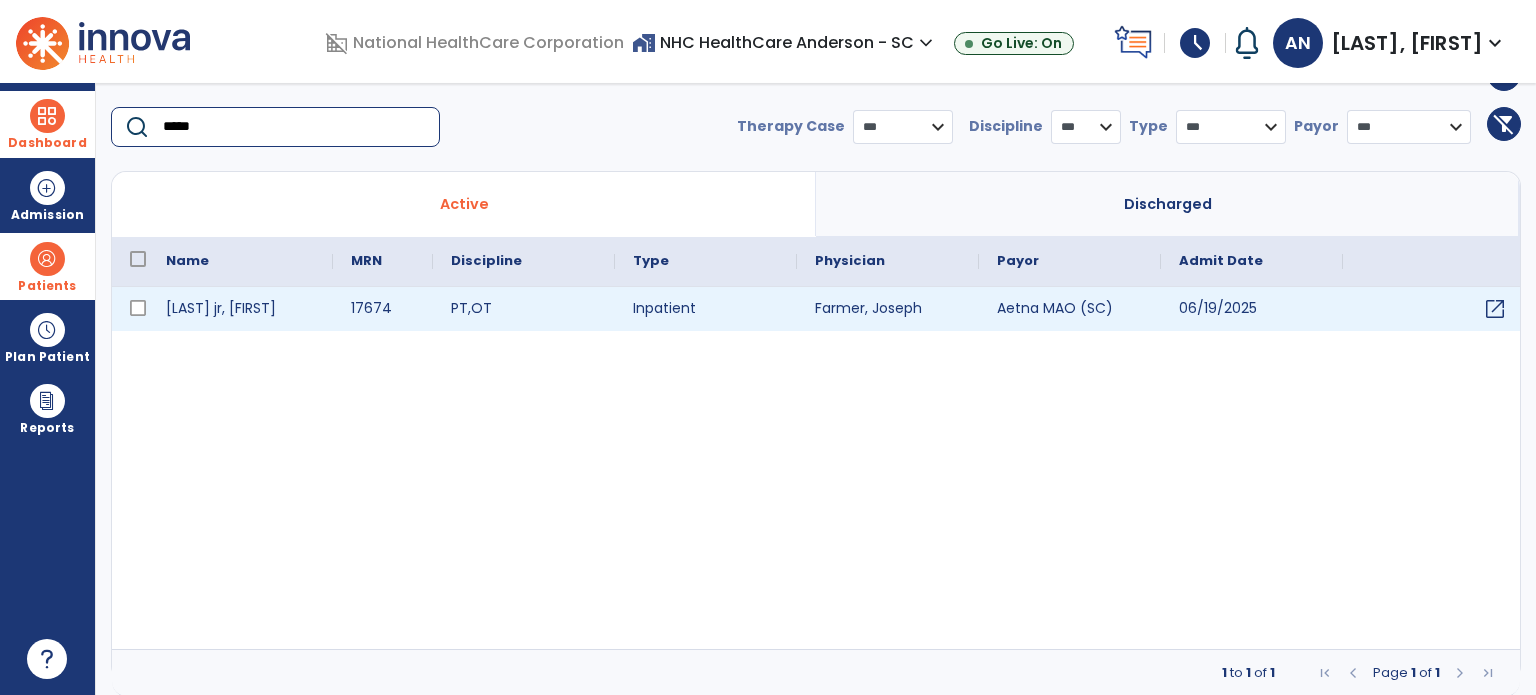 type on "*****" 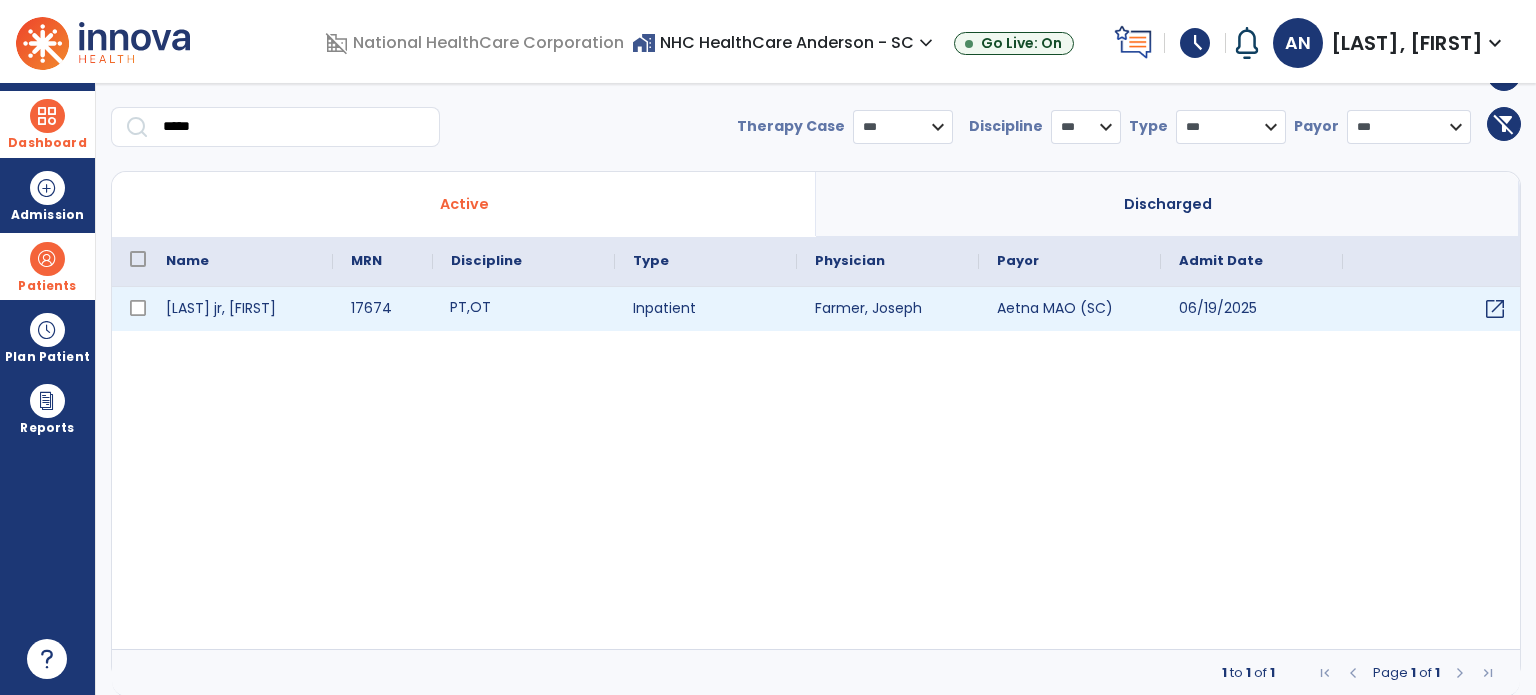 click on "PT , OT" at bounding box center [524, 309] 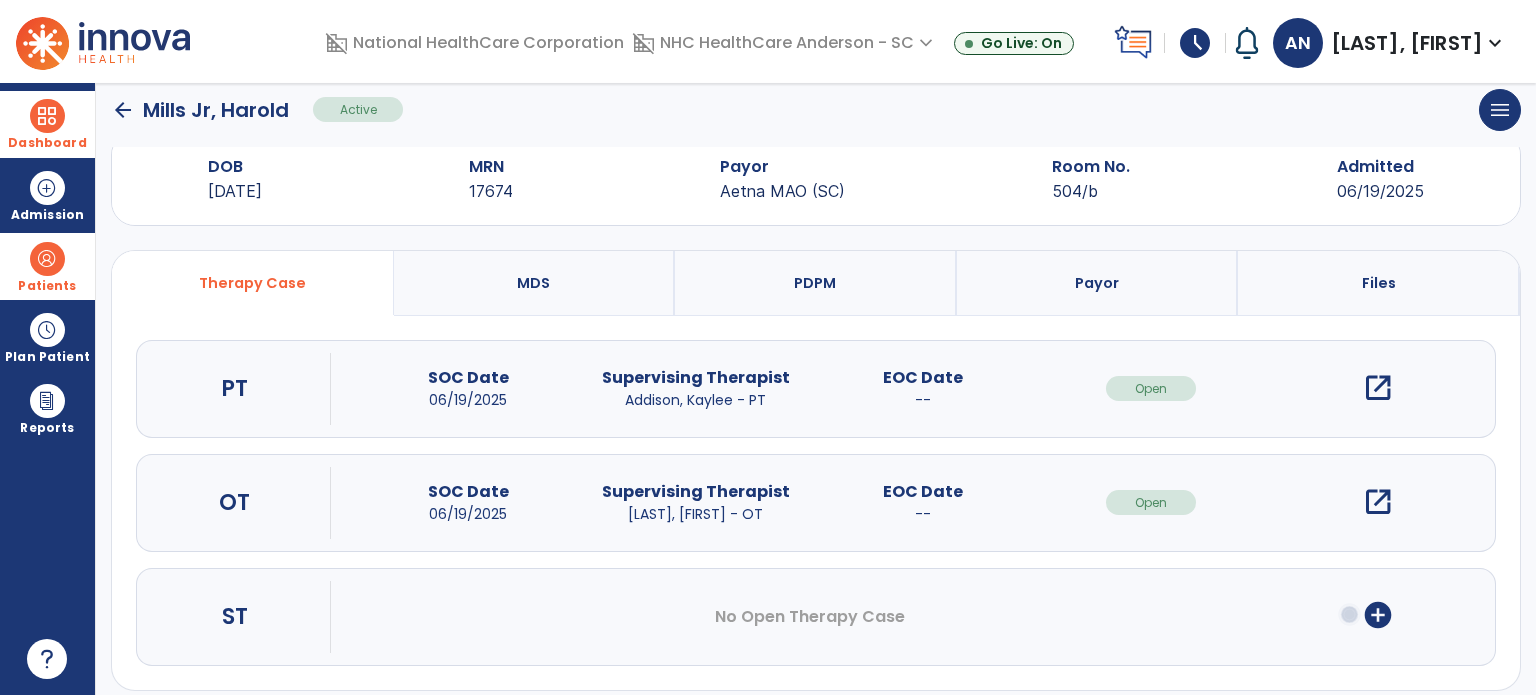 click on "open_in_new" at bounding box center (1378, 502) 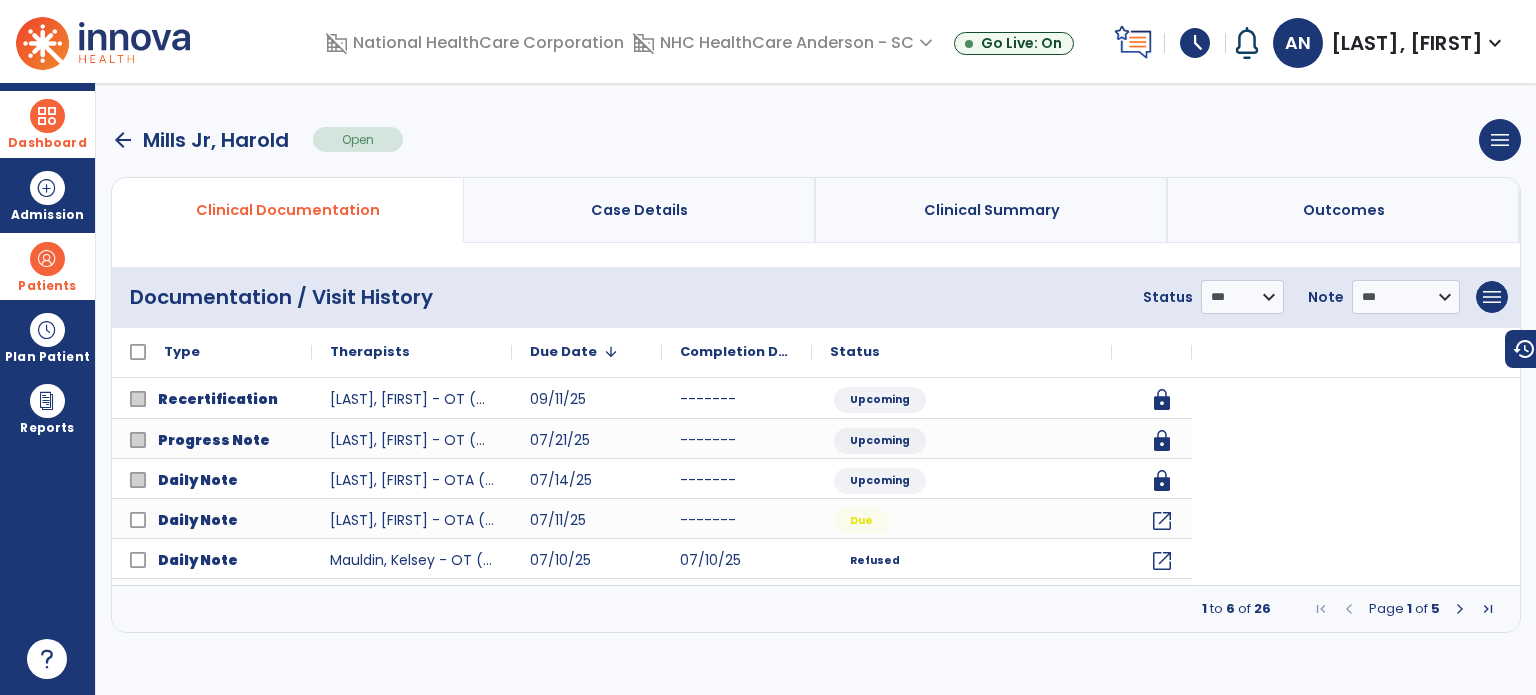 scroll, scrollTop: 0, scrollLeft: 0, axis: both 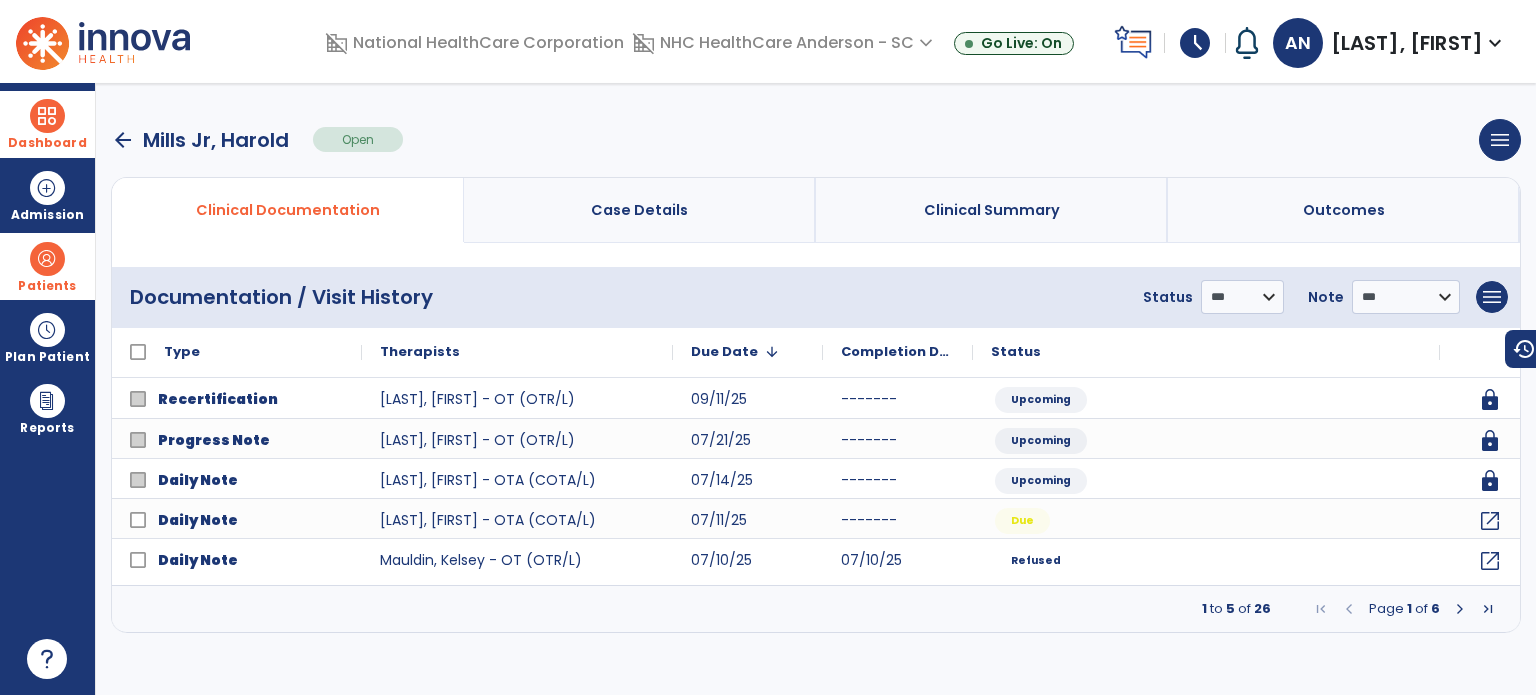 click at bounding box center (1460, 609) 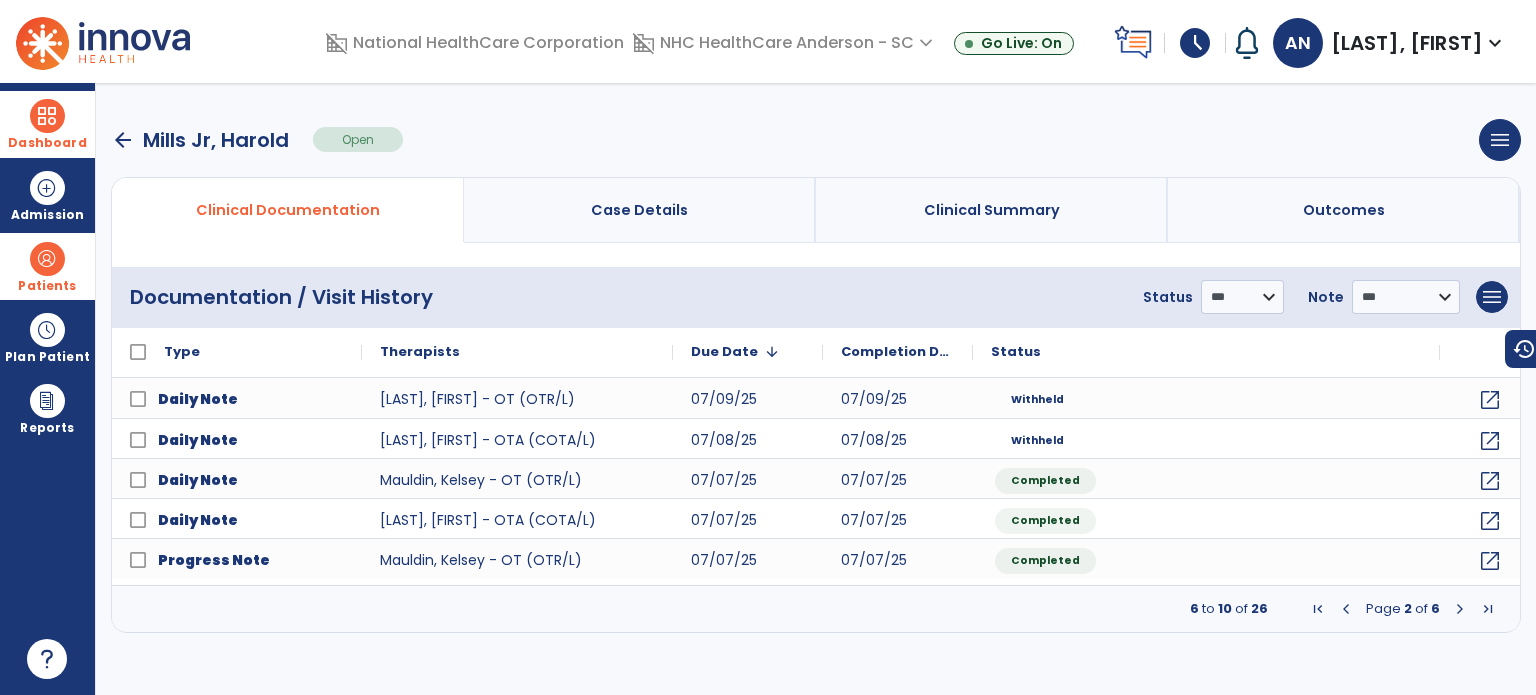 click at bounding box center [1460, 609] 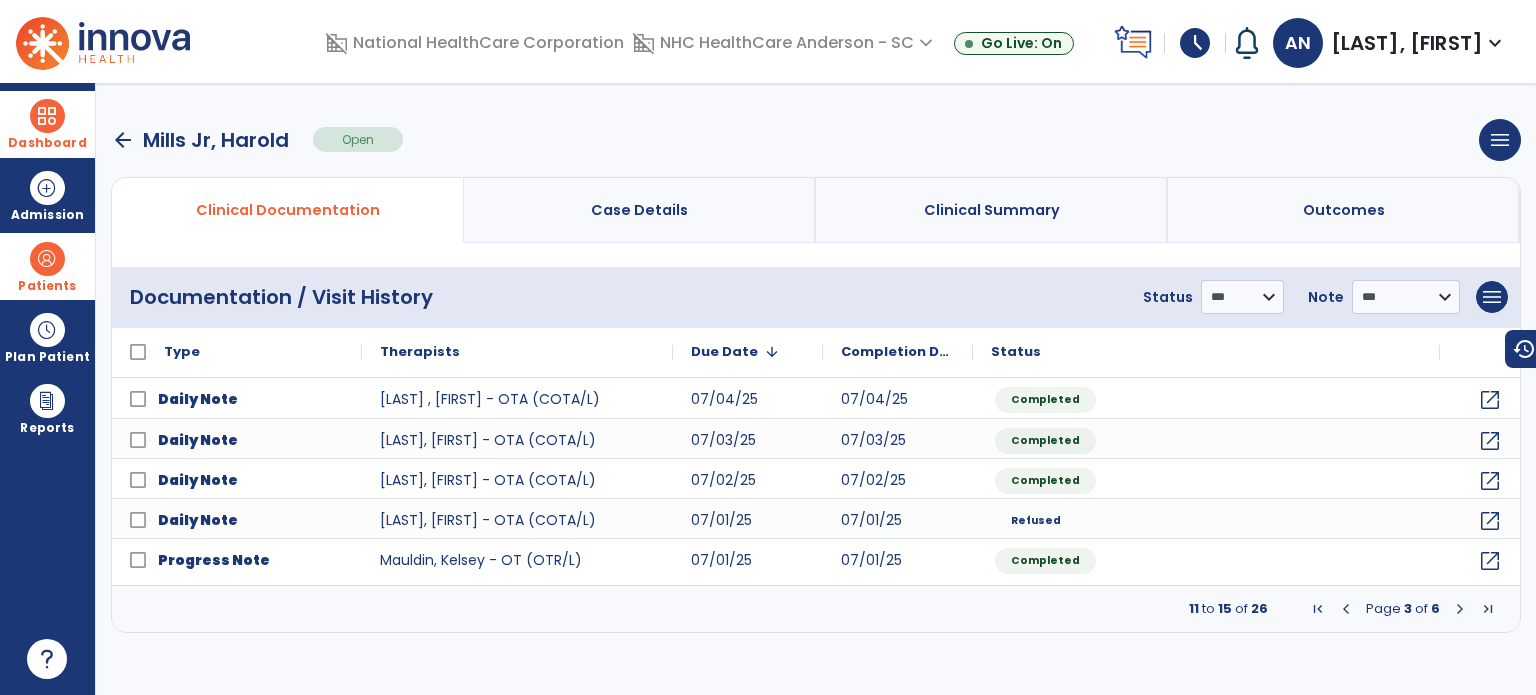 click at bounding box center [1346, 609] 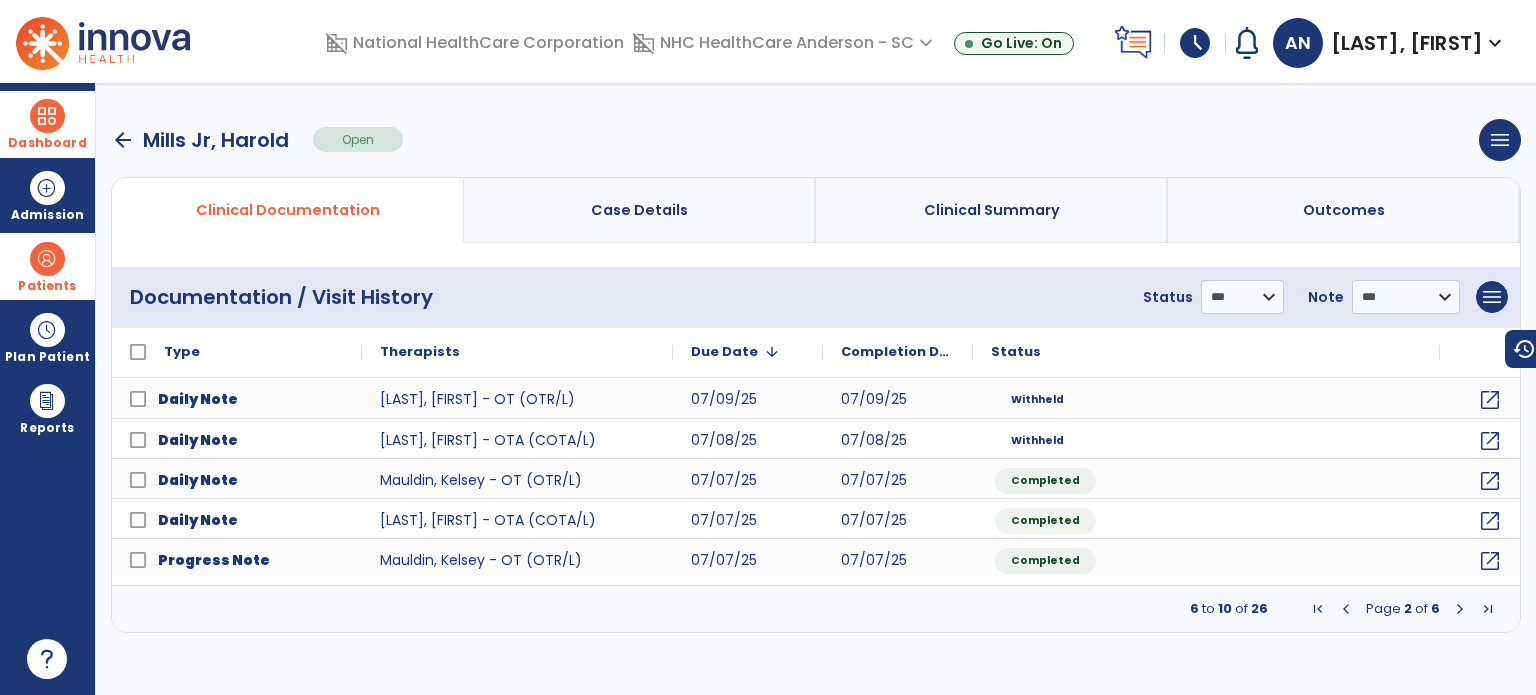 click at bounding box center (1346, 609) 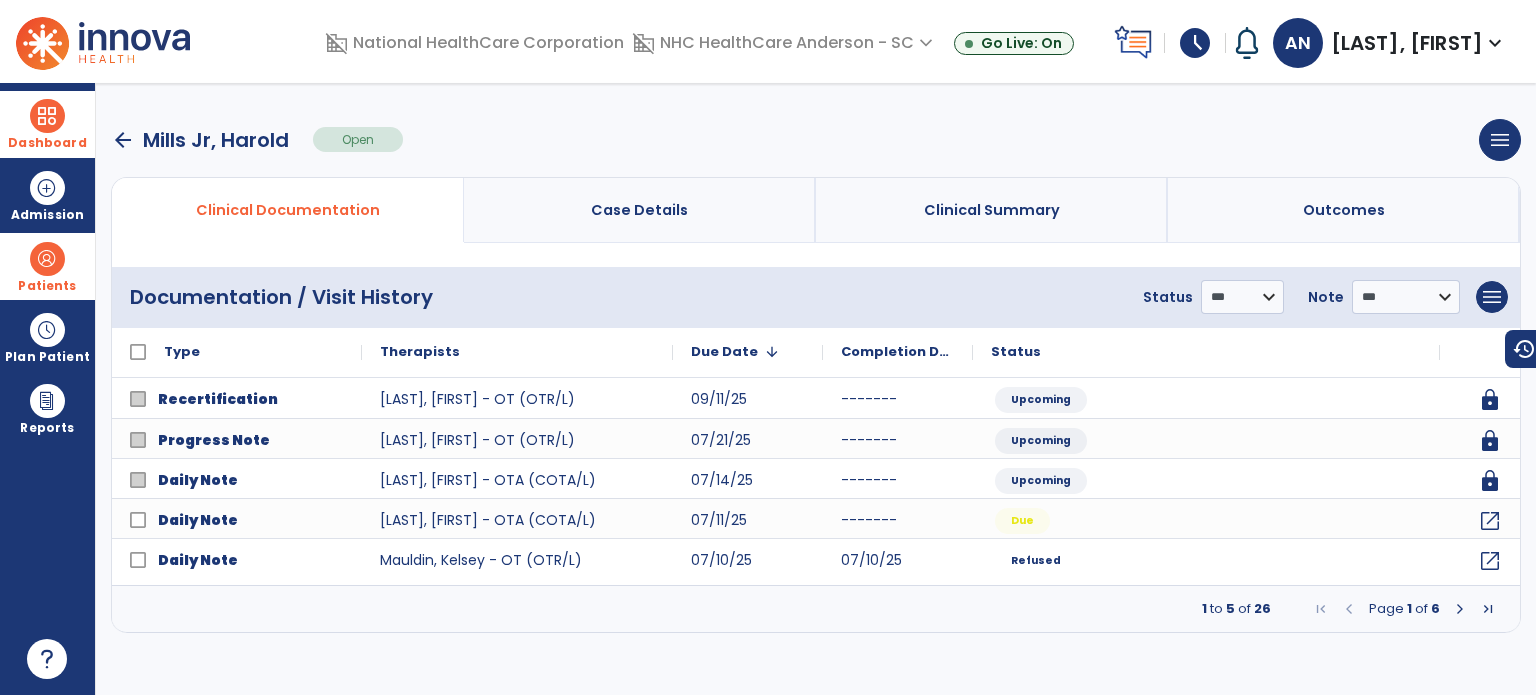 click at bounding box center (47, 116) 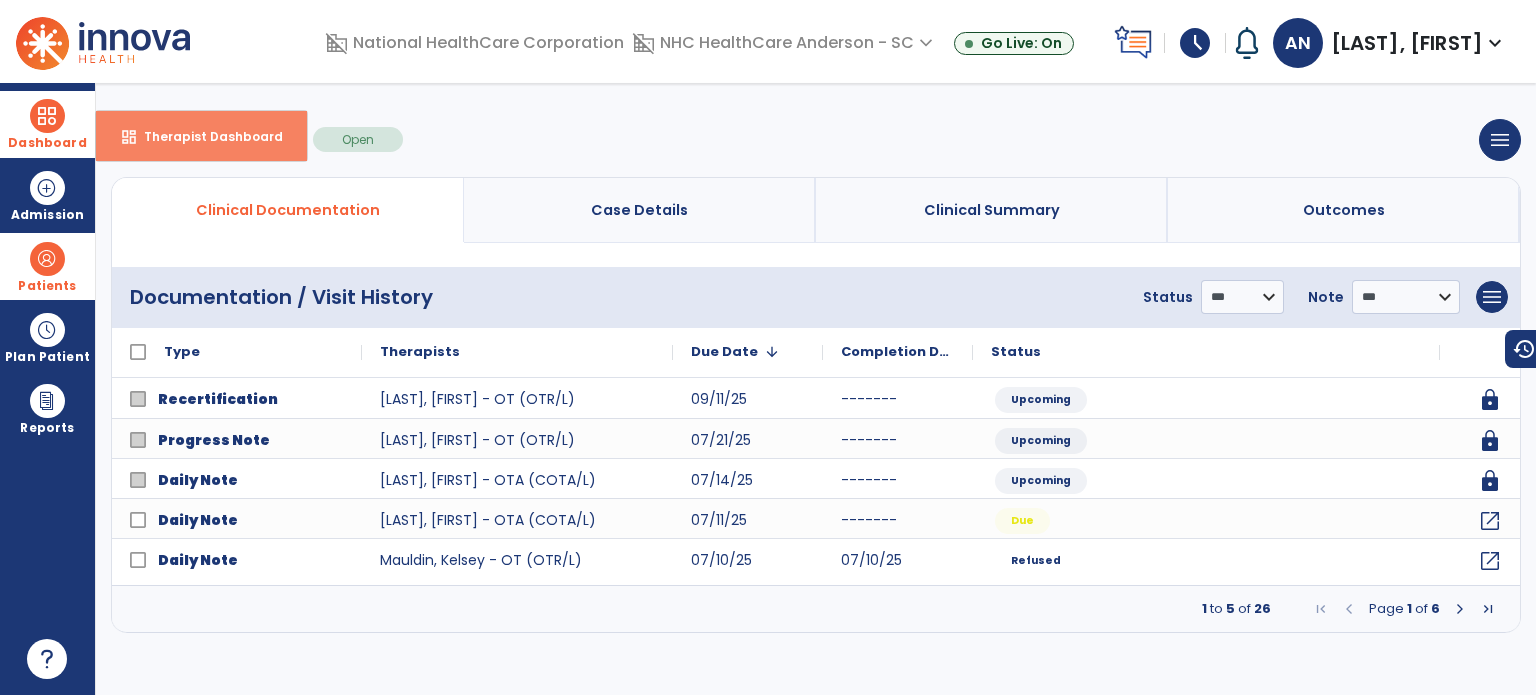 click on "Therapist Dashboard" at bounding box center [205, 136] 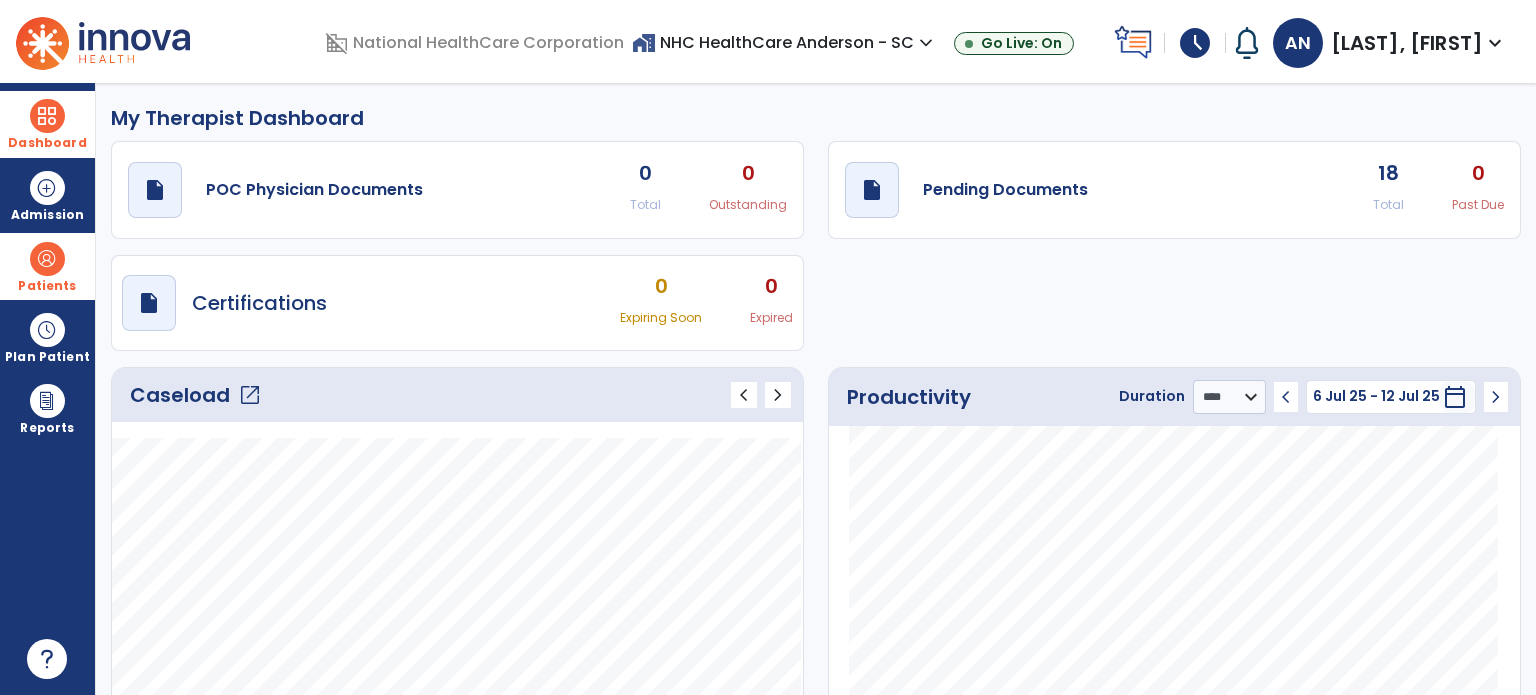 click on "open_in_new" 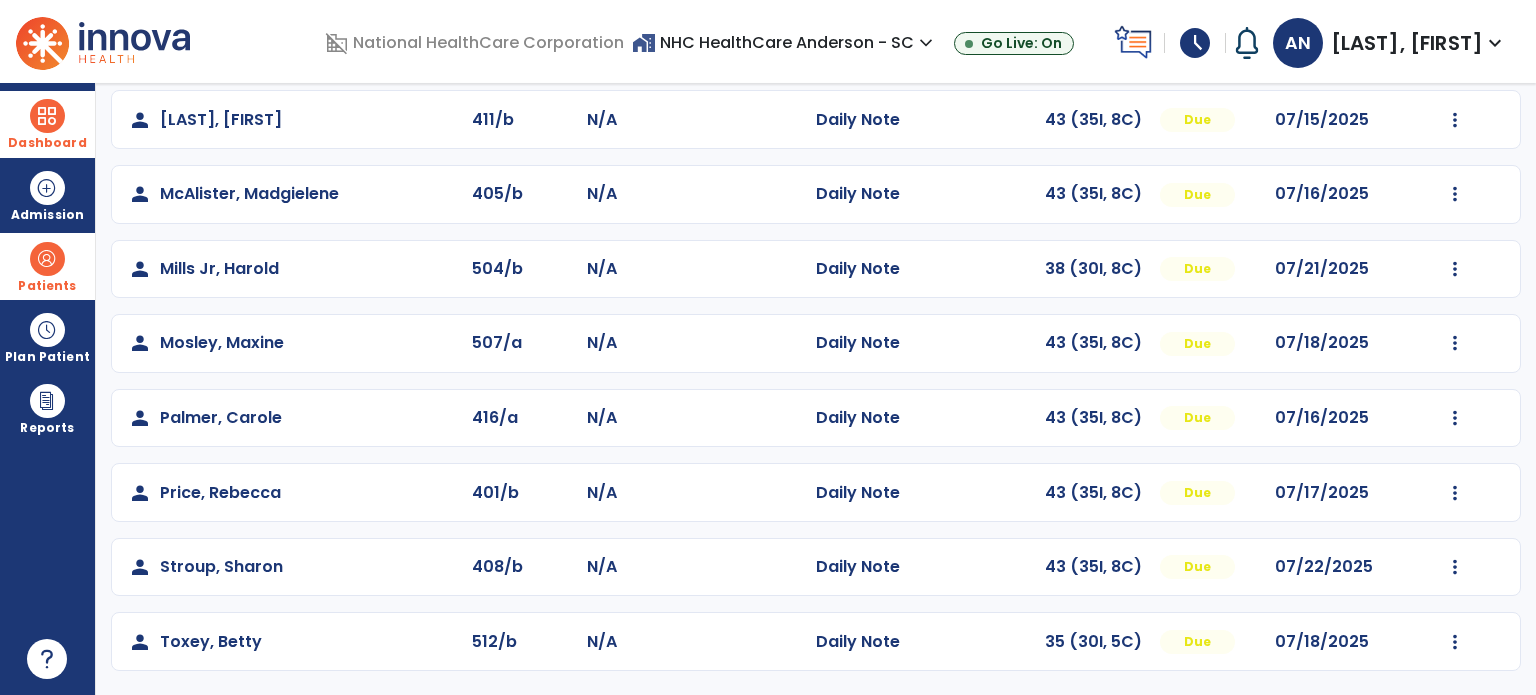 scroll, scrollTop: 916, scrollLeft: 0, axis: vertical 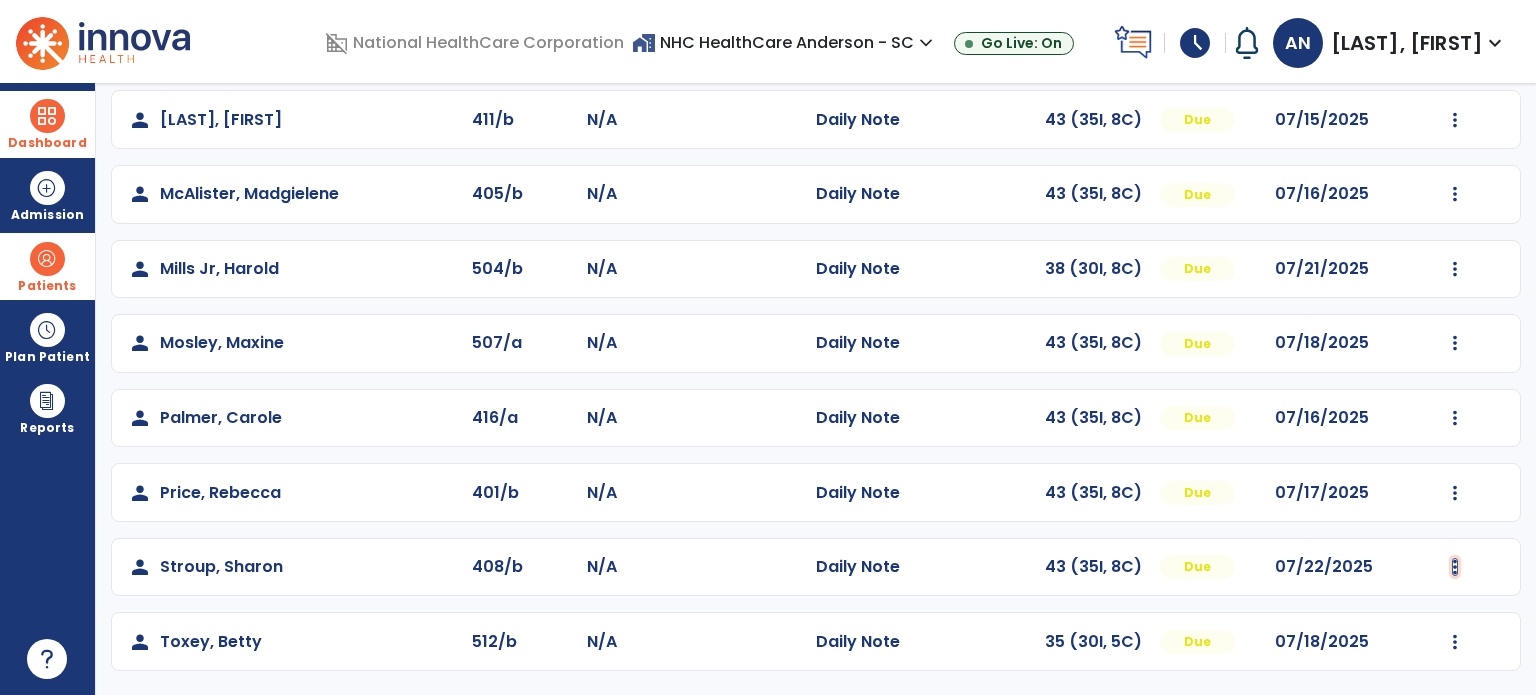 click at bounding box center [1455, -626] 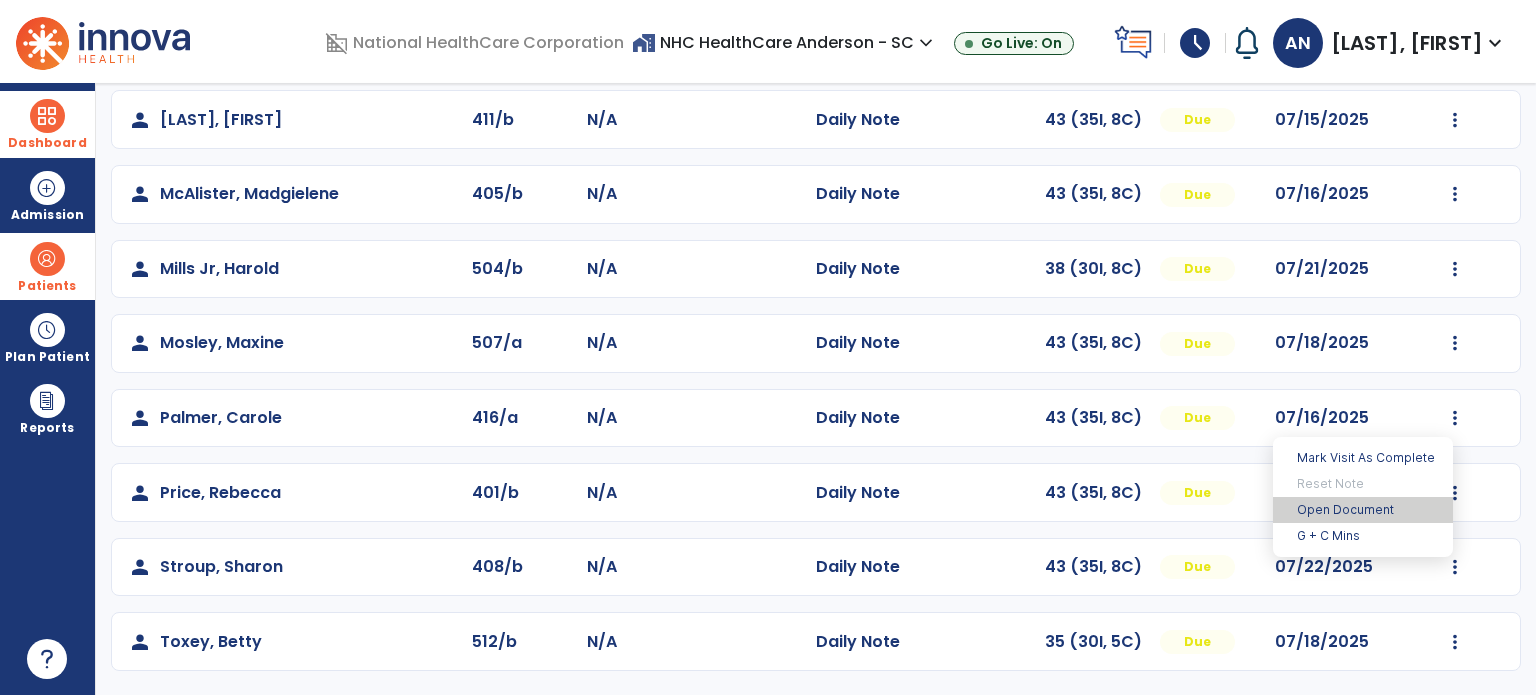 click on "Open Document" at bounding box center (1363, 510) 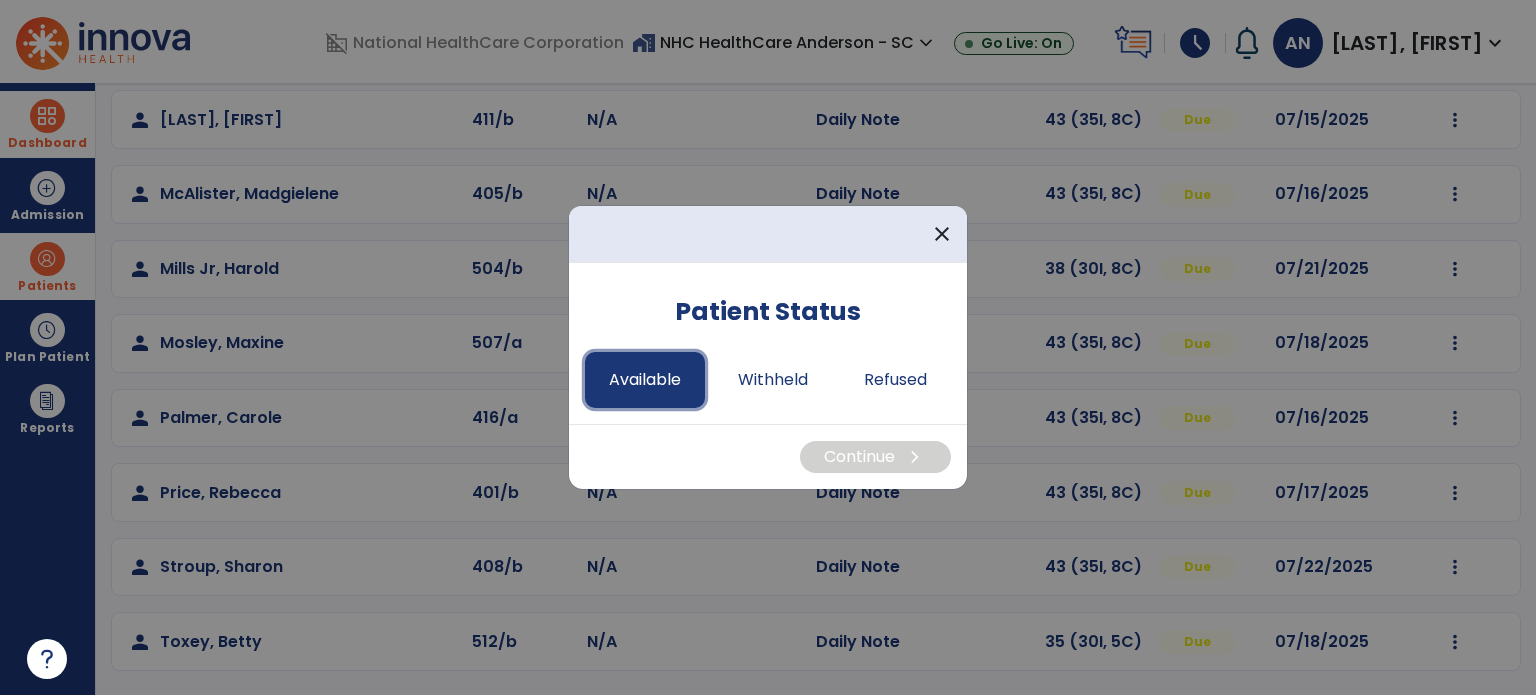 click on "Available" at bounding box center (645, 380) 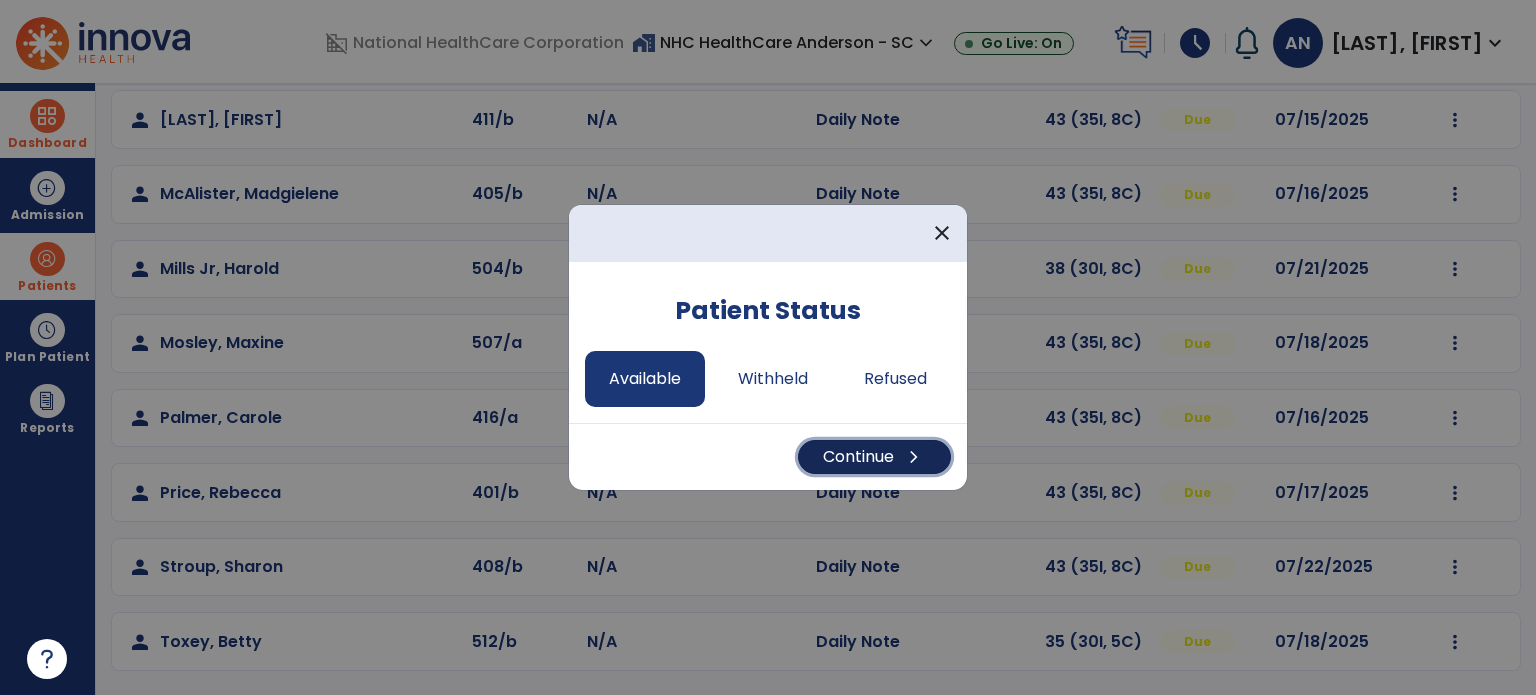 click on "Continue   chevron_right" at bounding box center [874, 457] 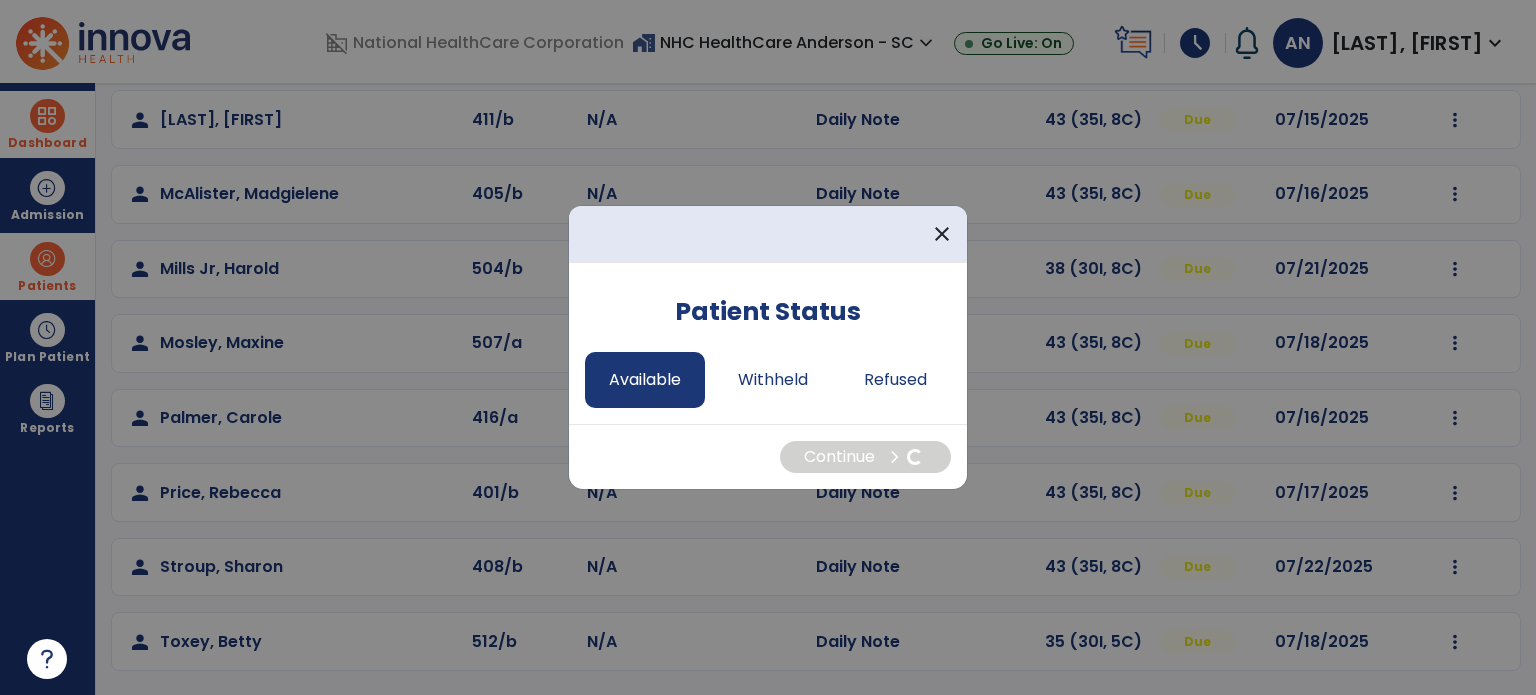 select on "*" 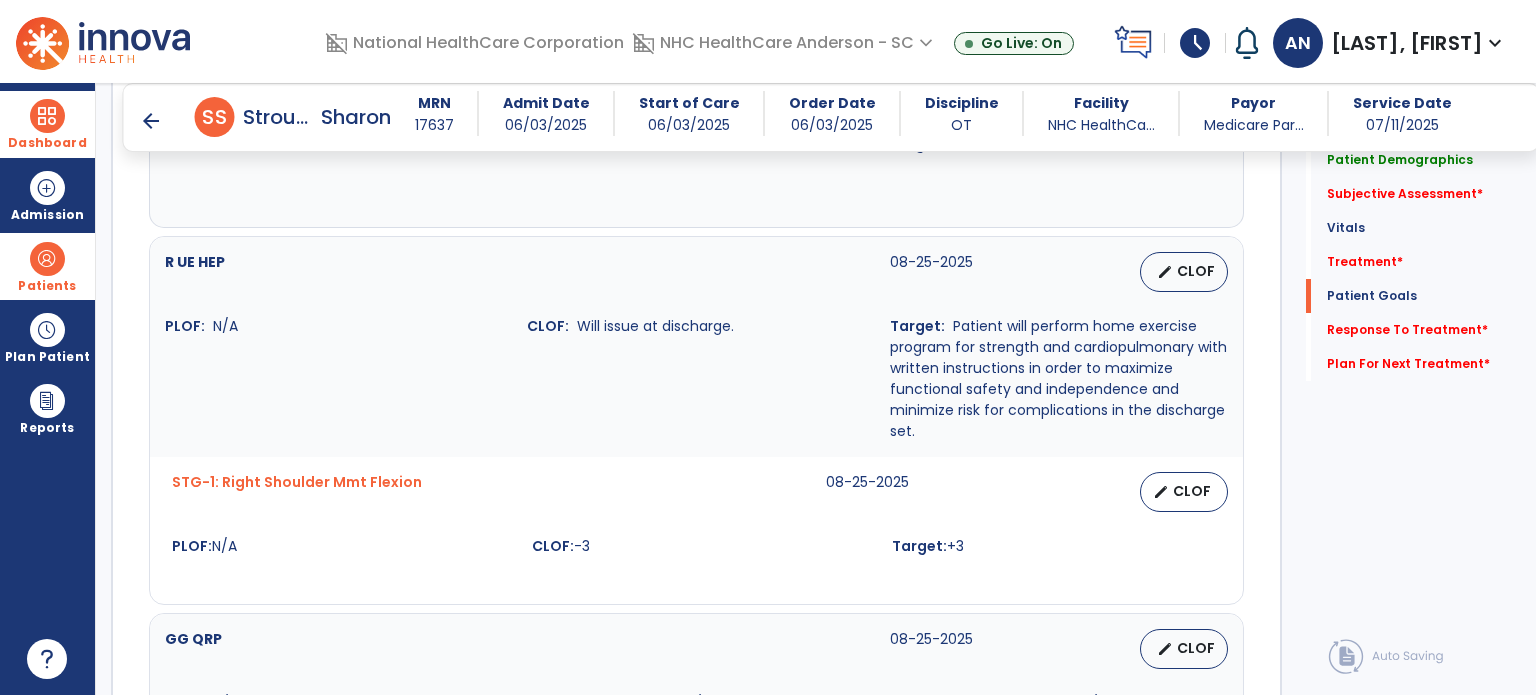 scroll, scrollTop: 2516, scrollLeft: 0, axis: vertical 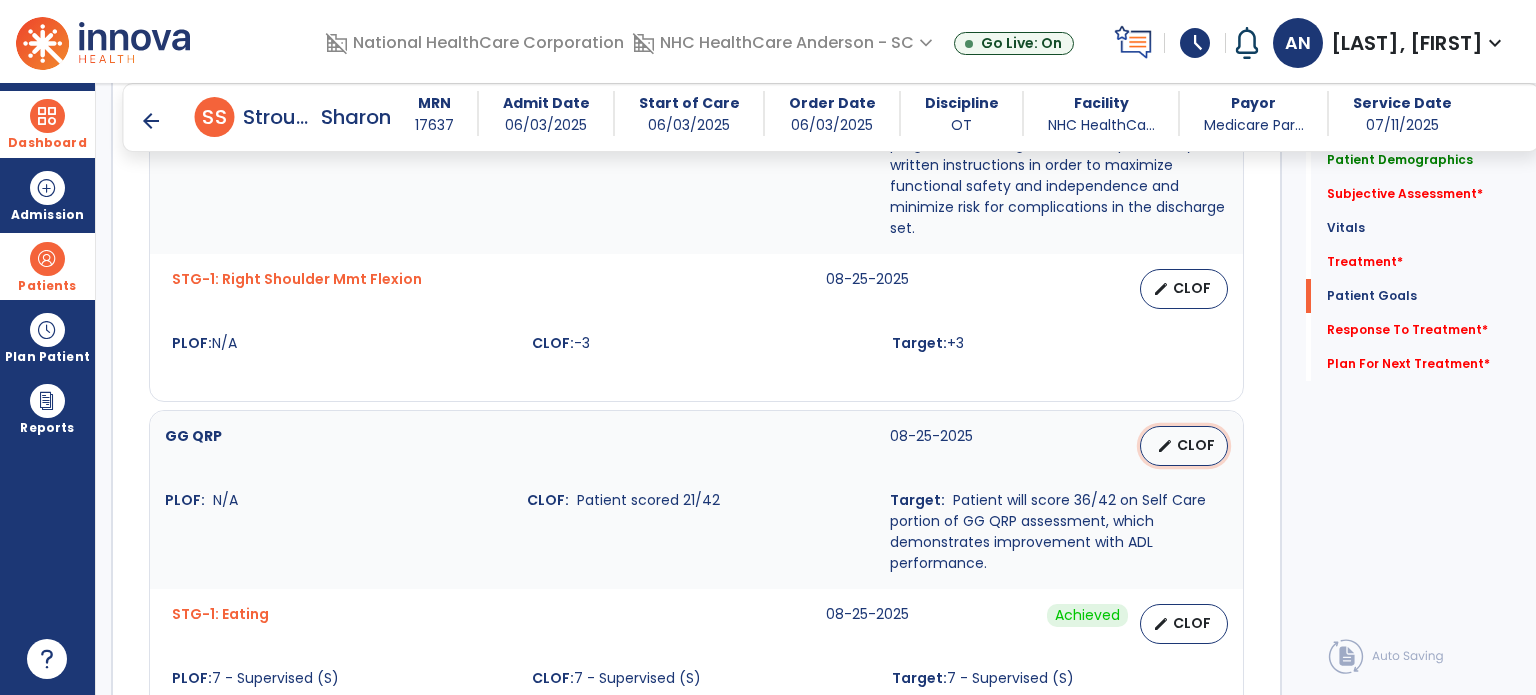 click on "CLOF" at bounding box center (1196, 445) 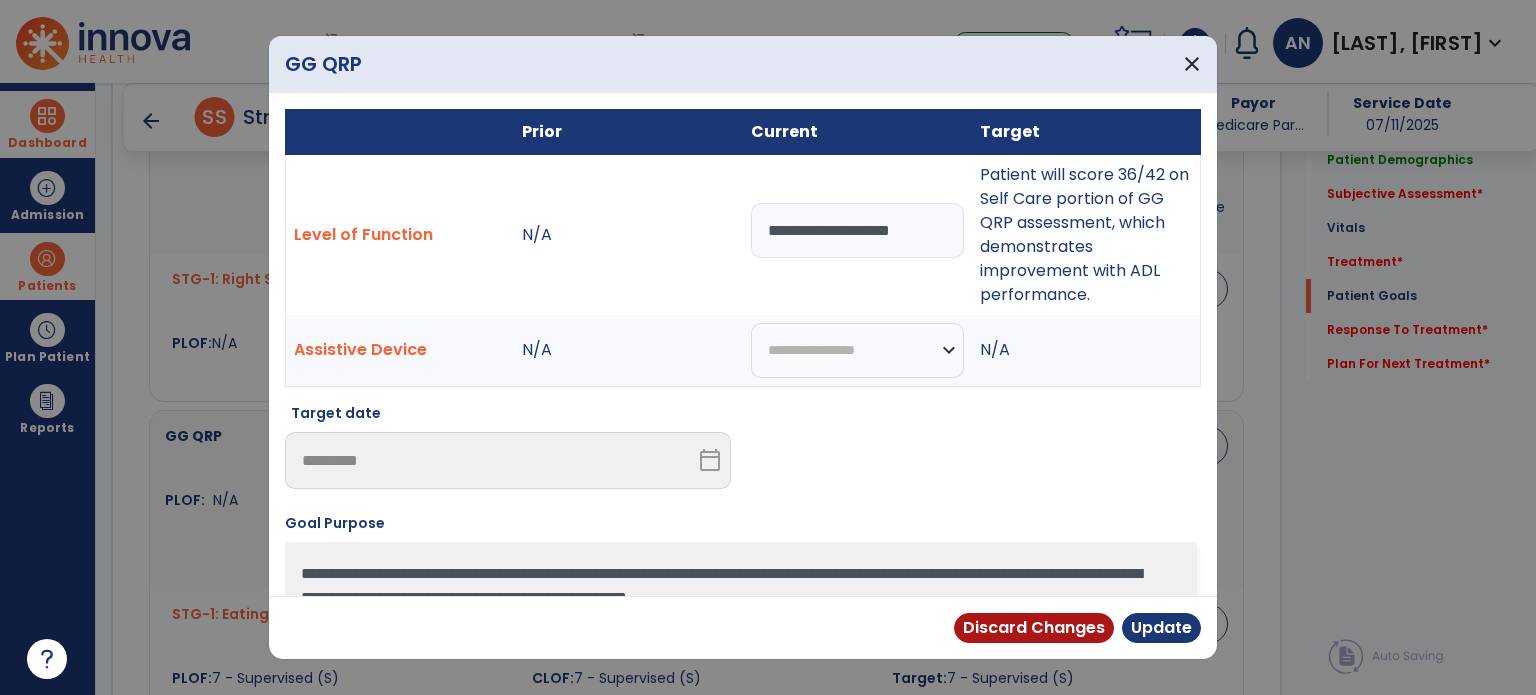 click on "**********" at bounding box center [857, 230] 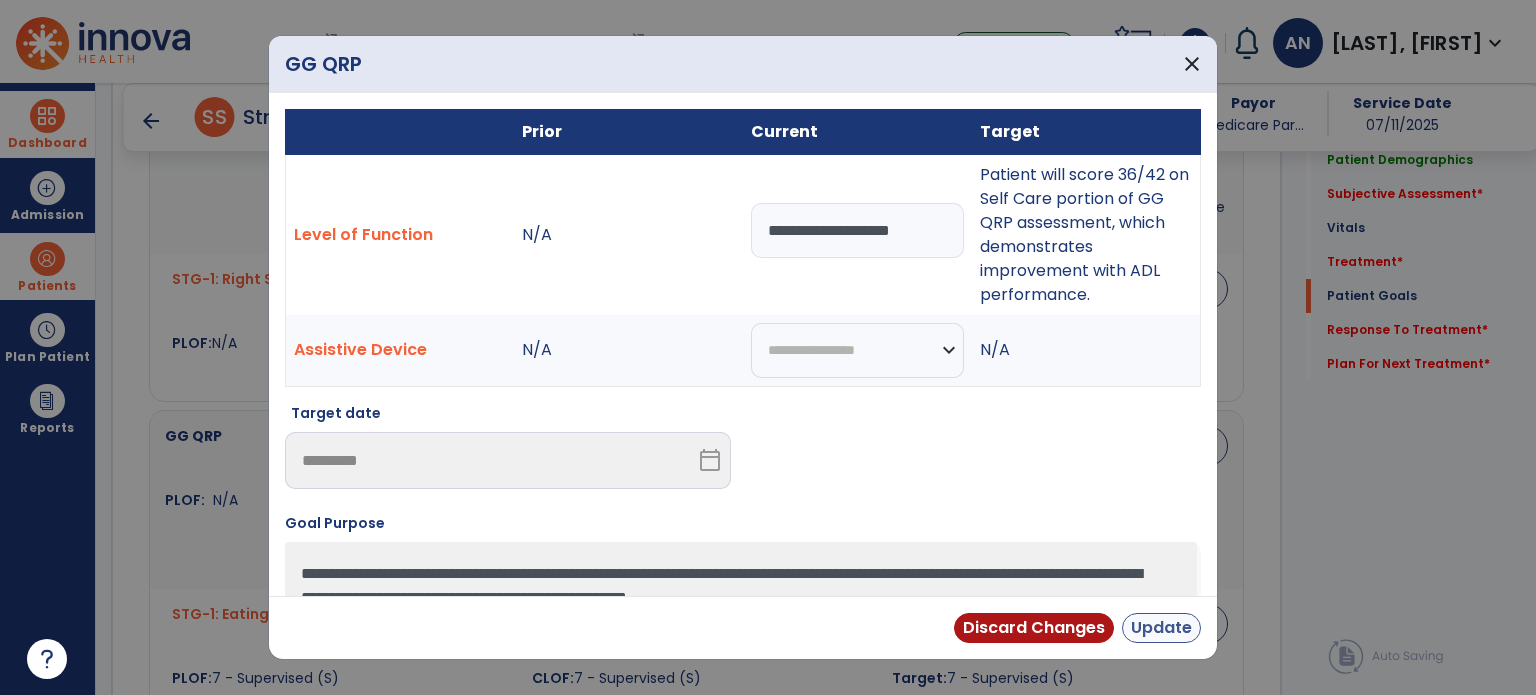 type on "**********" 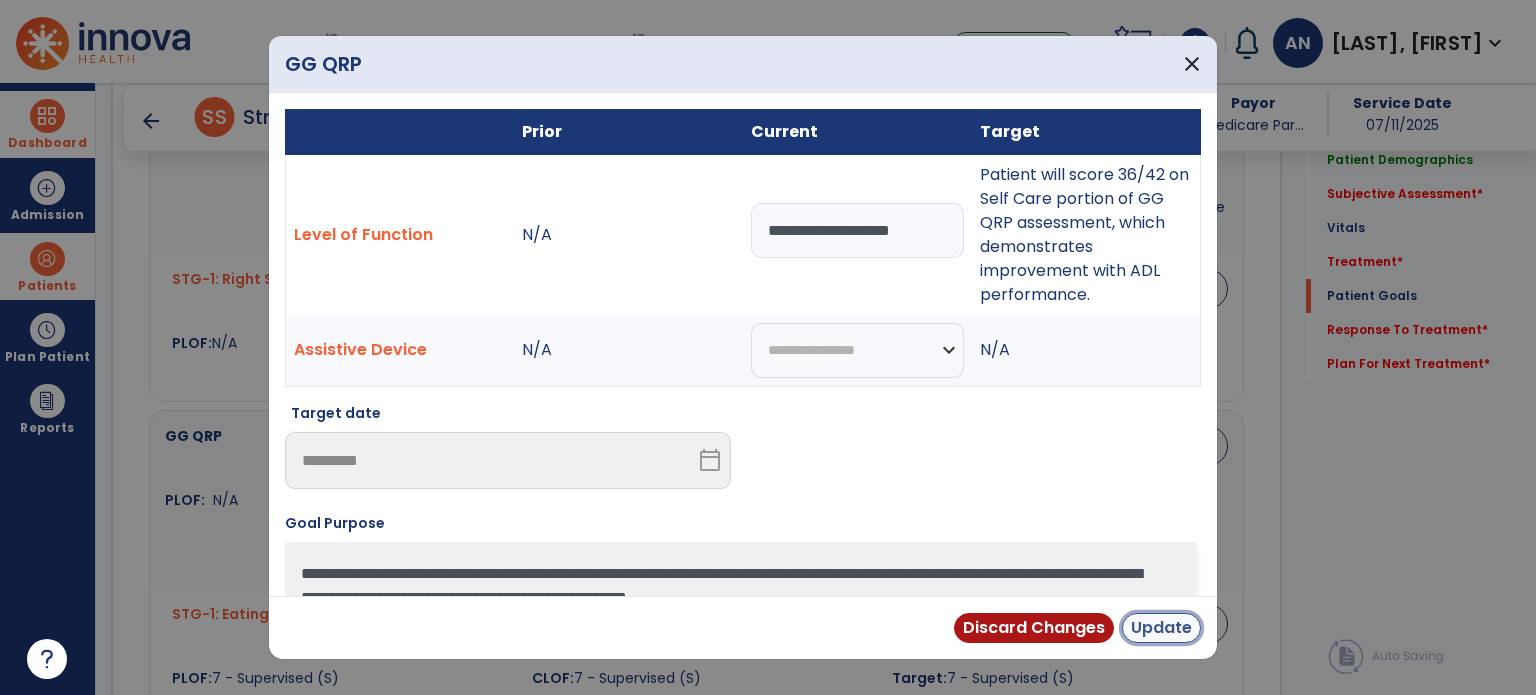click on "Update" at bounding box center [1161, 628] 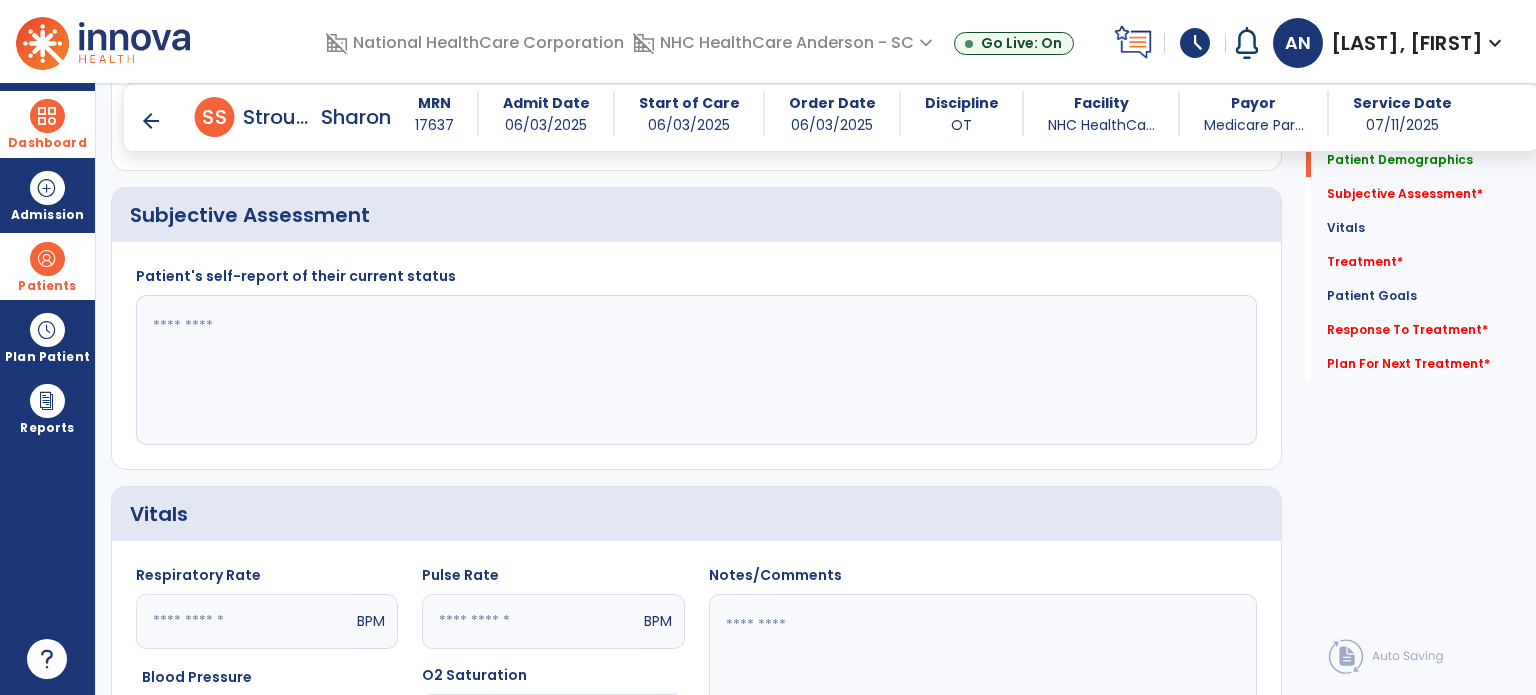scroll, scrollTop: 687, scrollLeft: 0, axis: vertical 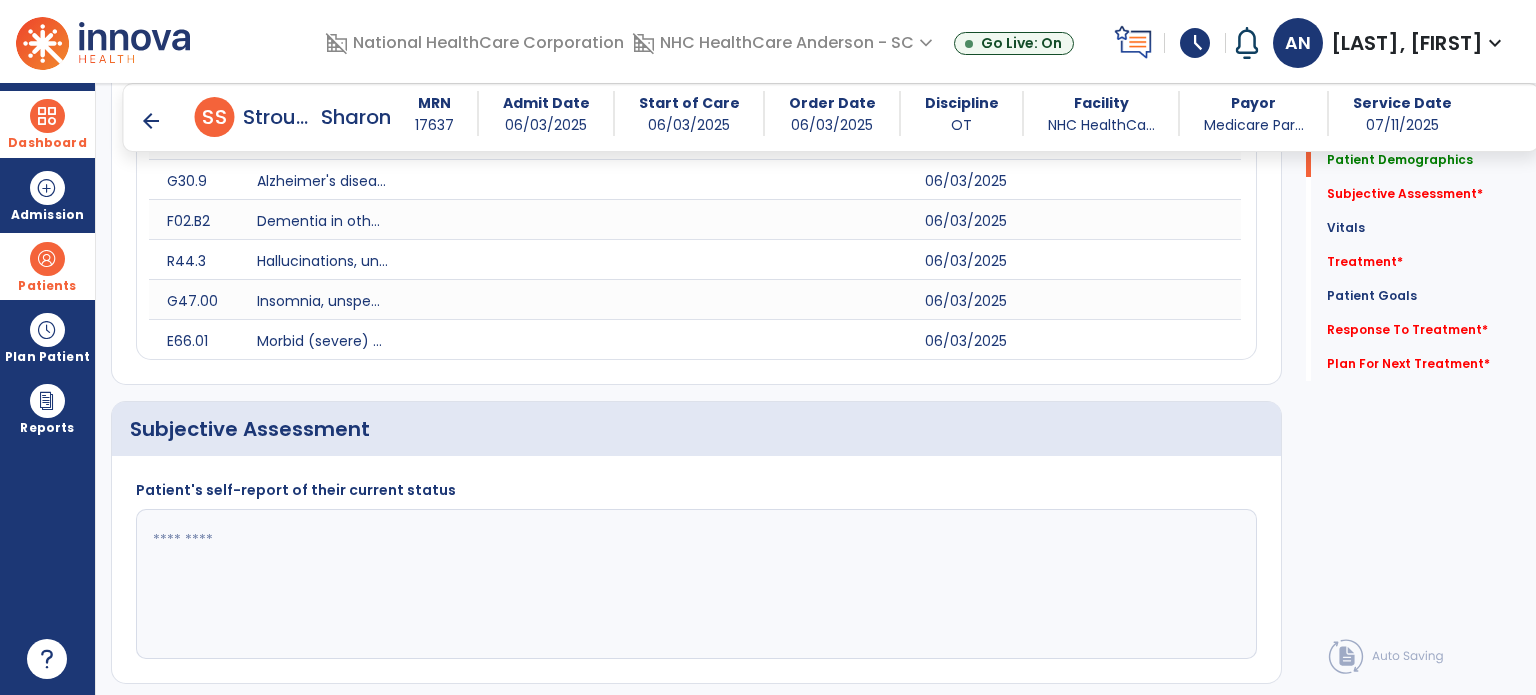 click at bounding box center [47, 116] 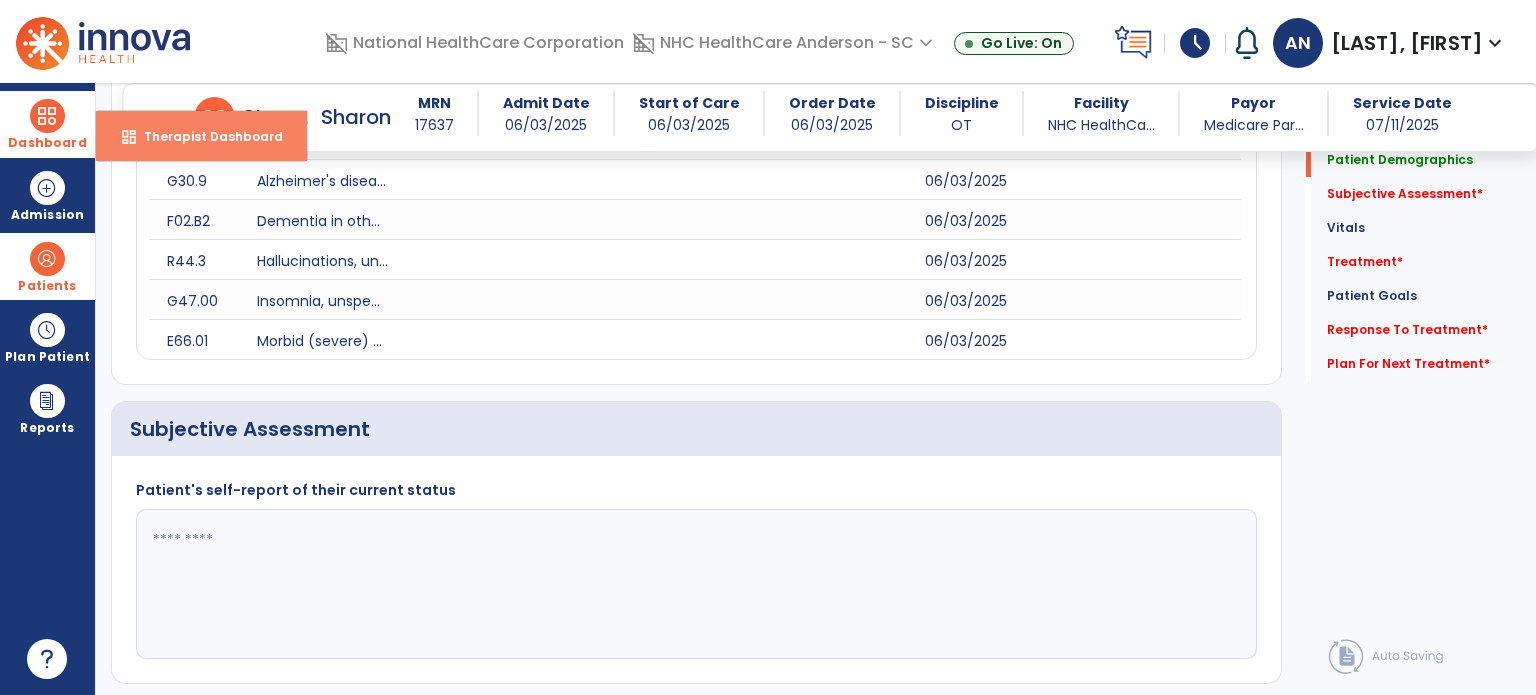 click on "dashboard  Therapist Dashboard" at bounding box center [201, 136] 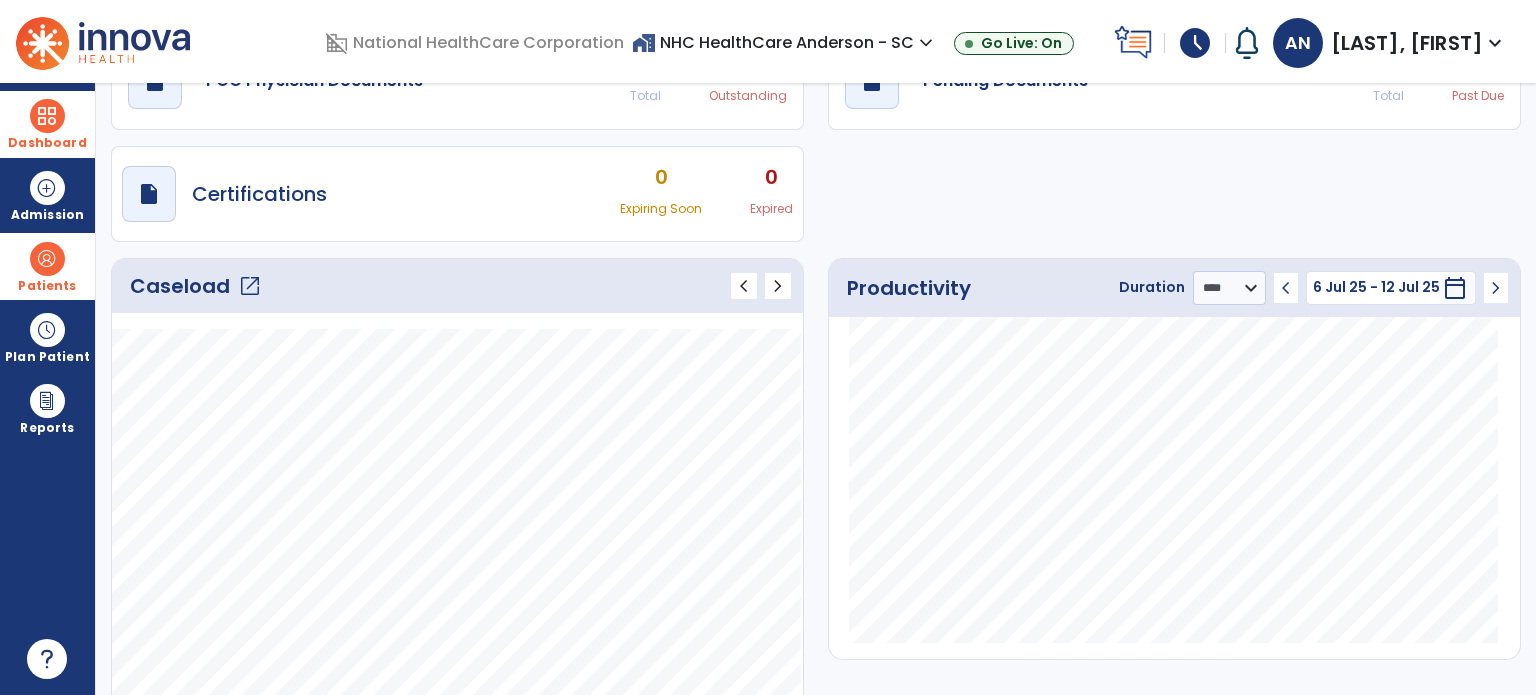 scroll, scrollTop: 0, scrollLeft: 0, axis: both 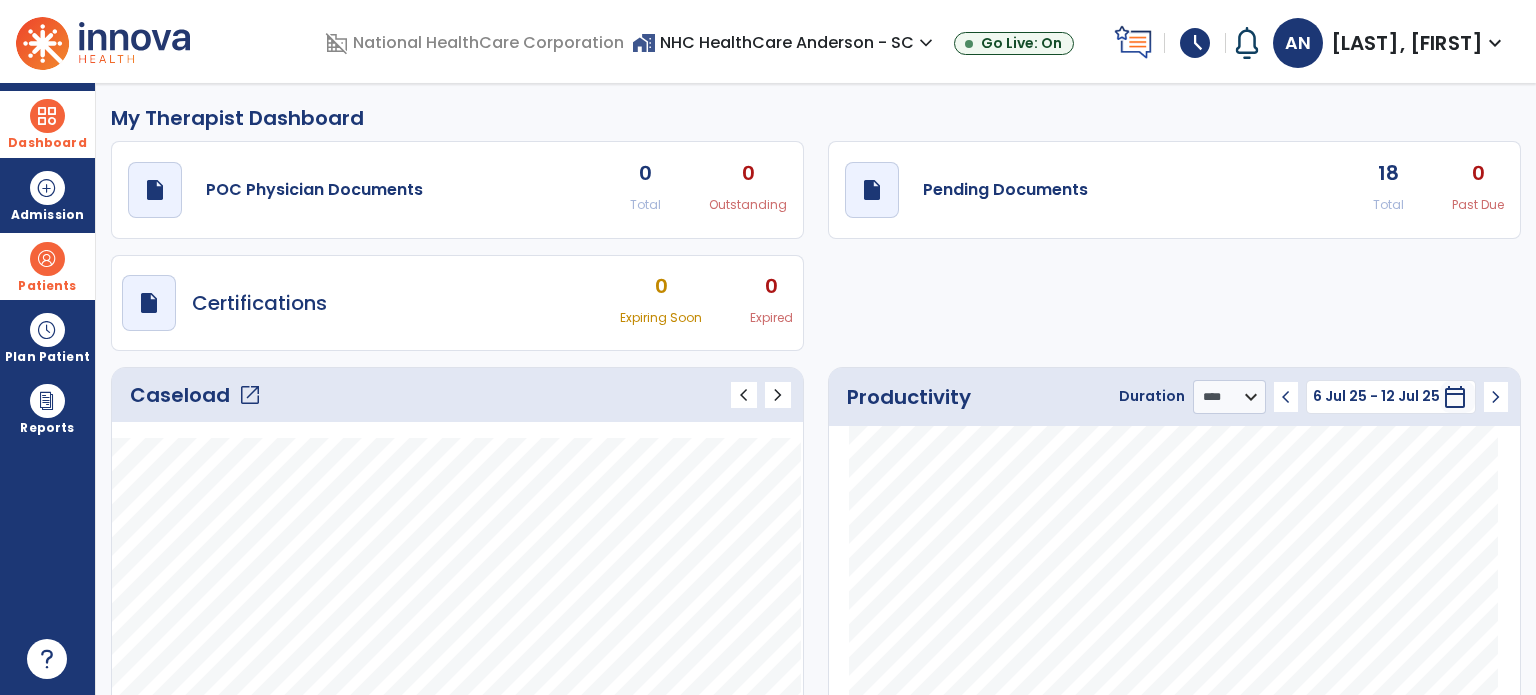 click on "open_in_new" 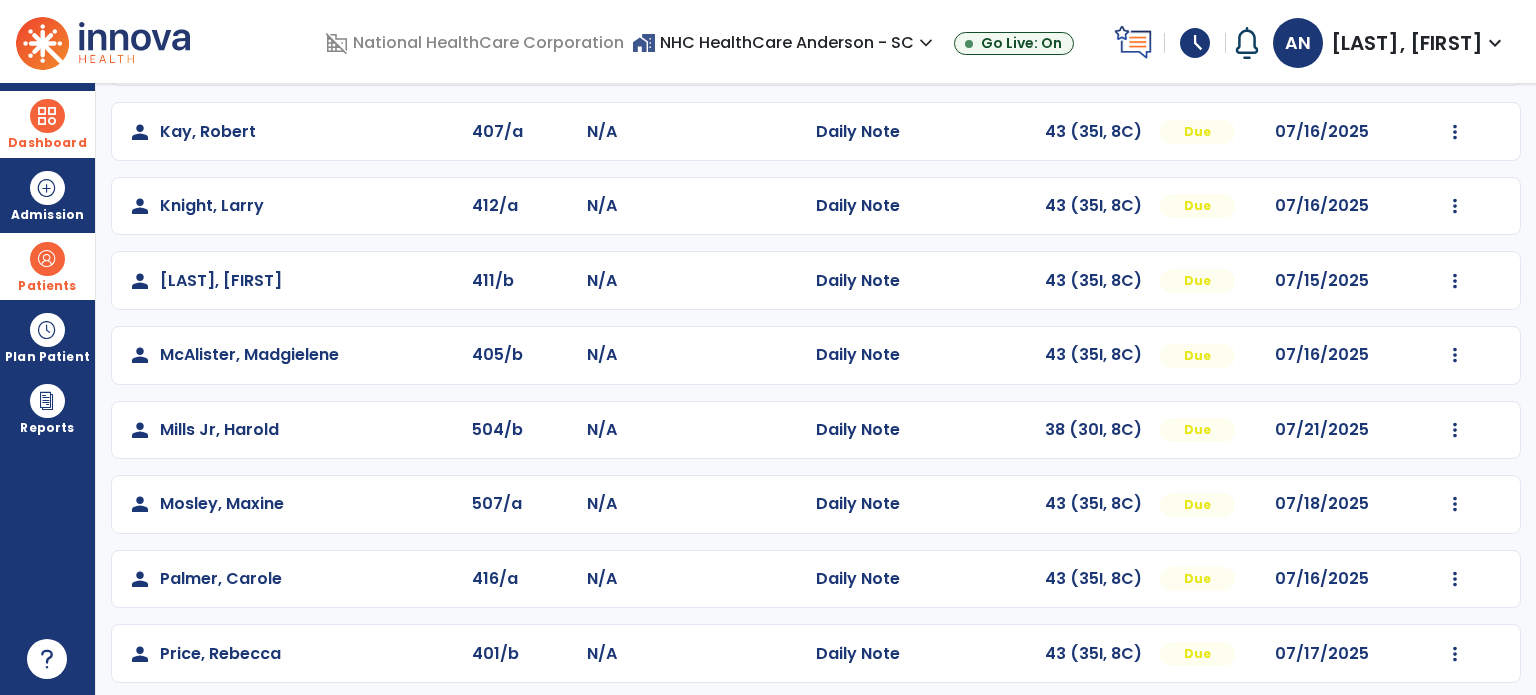 scroll, scrollTop: 916, scrollLeft: 0, axis: vertical 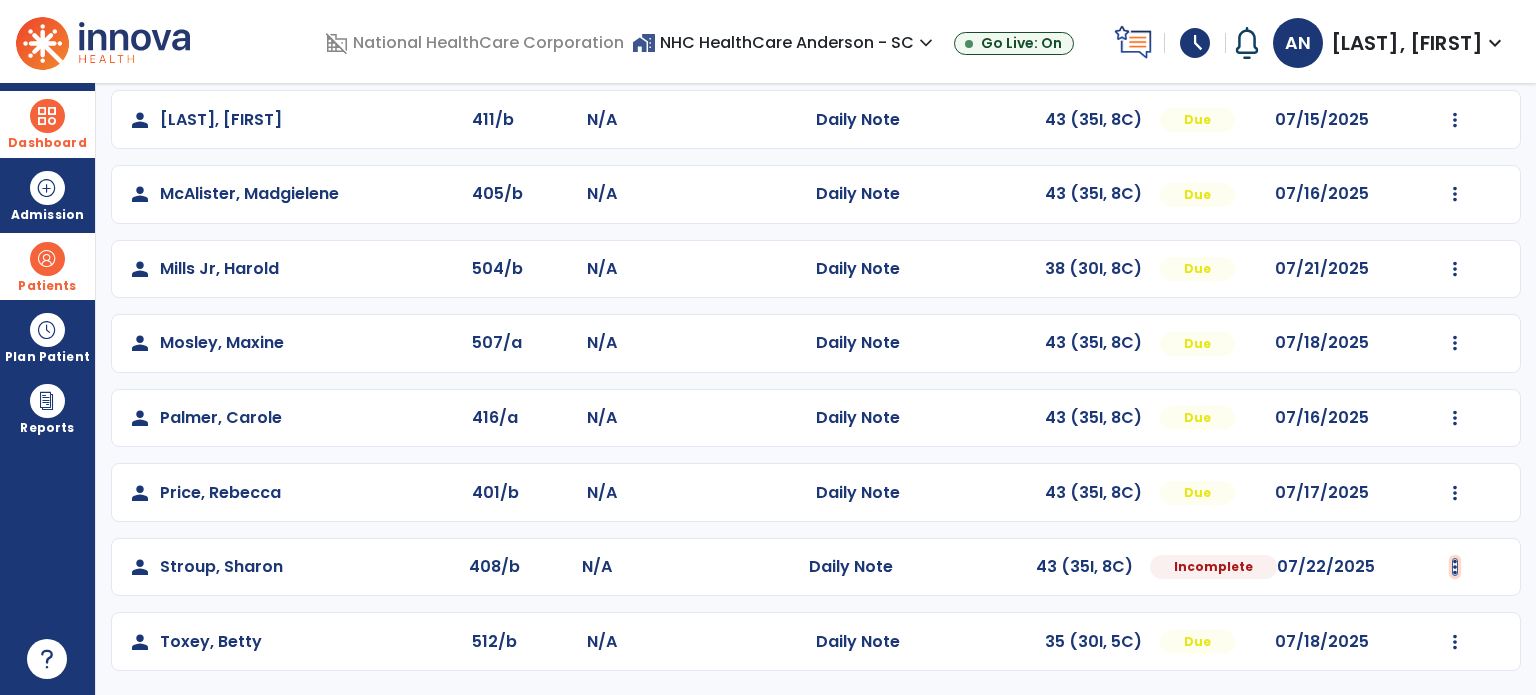click at bounding box center [1455, -626] 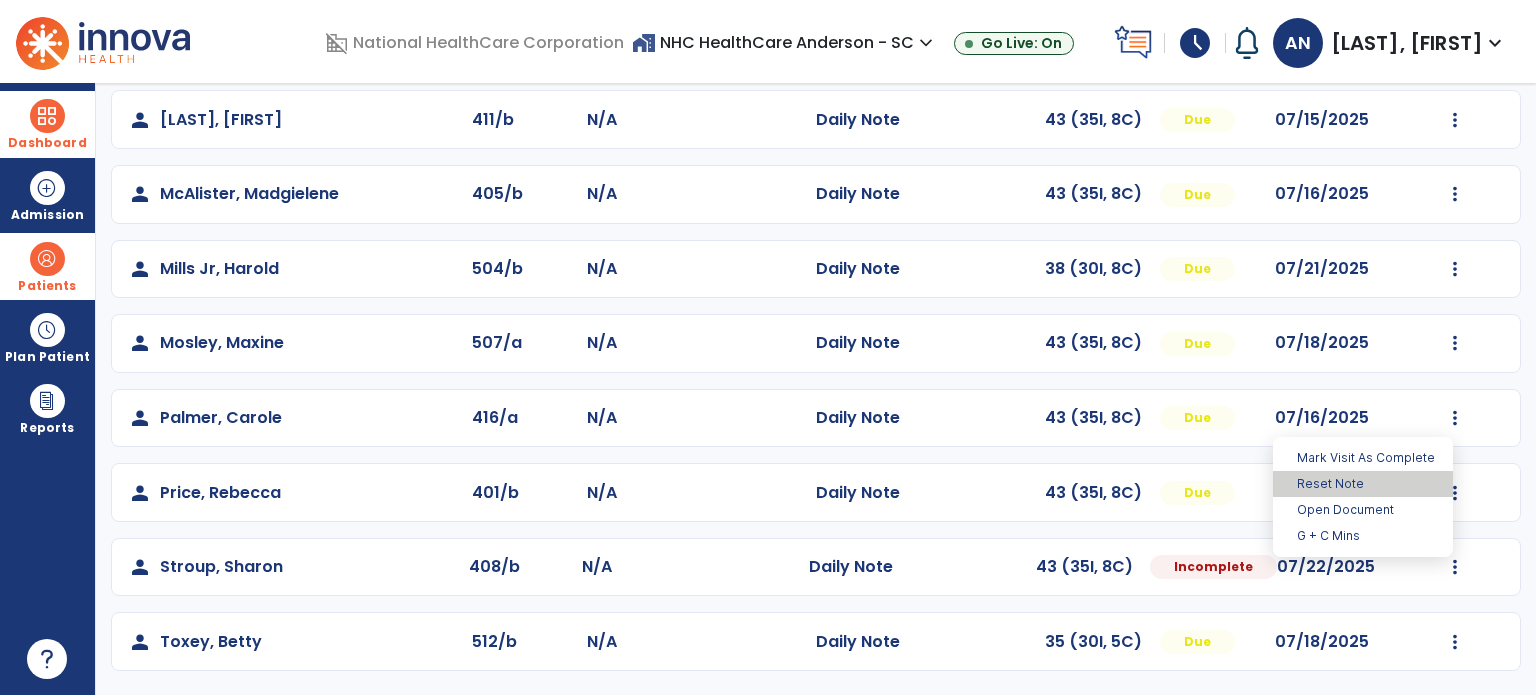 click on "Reset Note" at bounding box center [1363, 484] 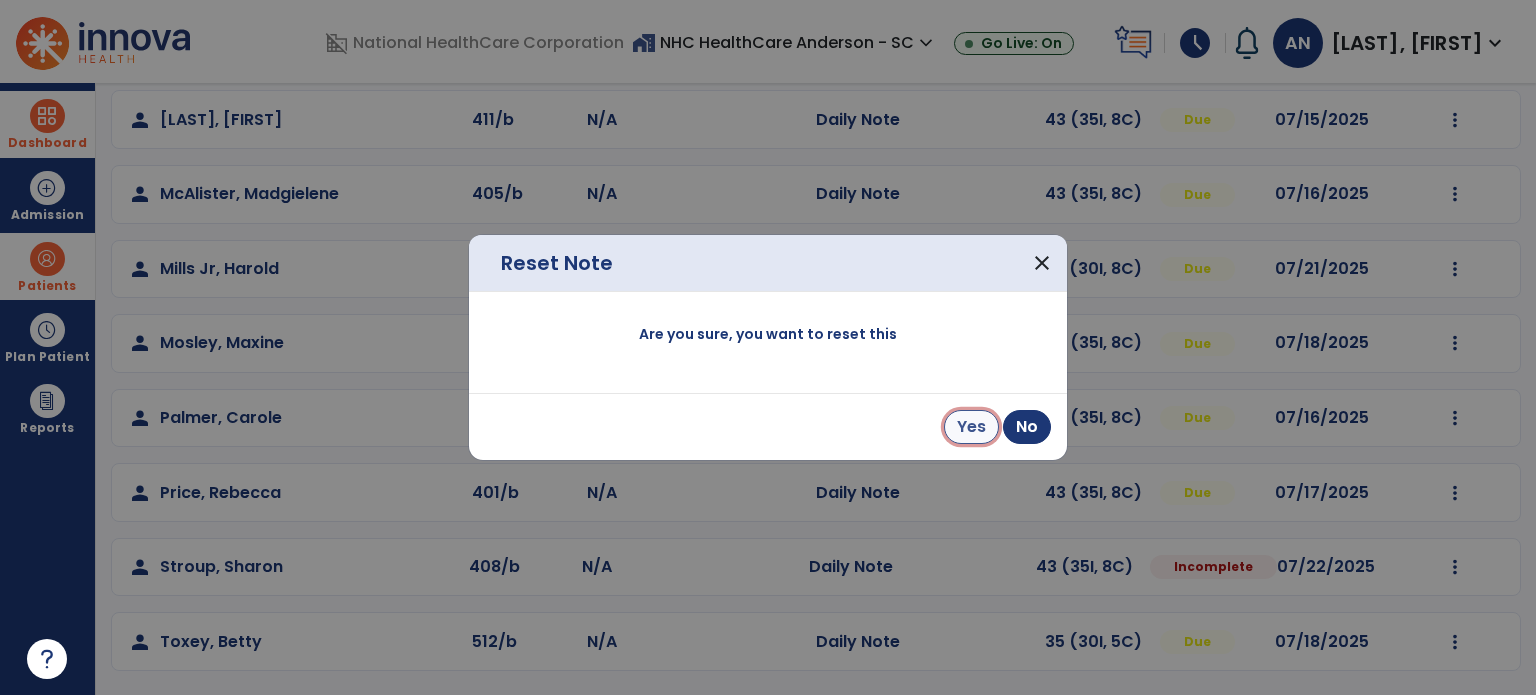 click on "Yes" at bounding box center [971, 427] 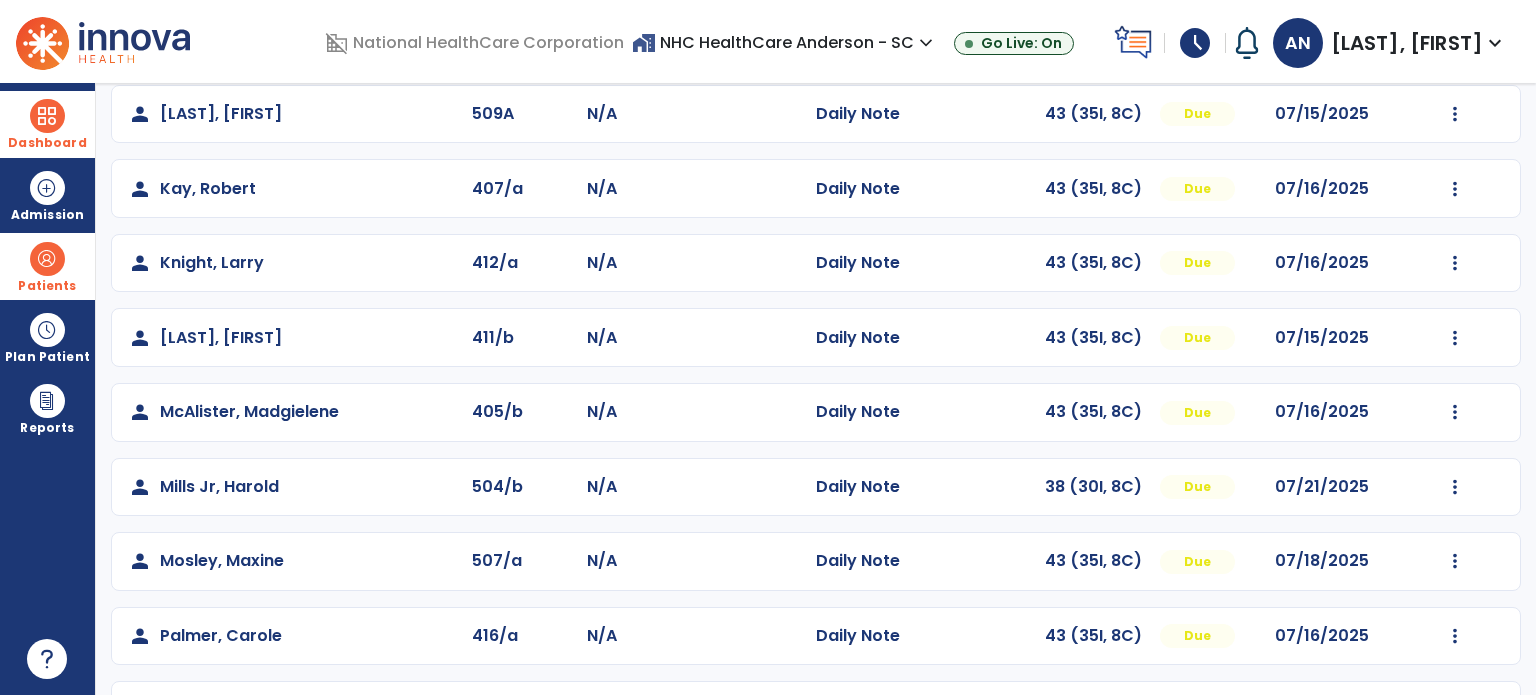 scroll, scrollTop: 700, scrollLeft: 0, axis: vertical 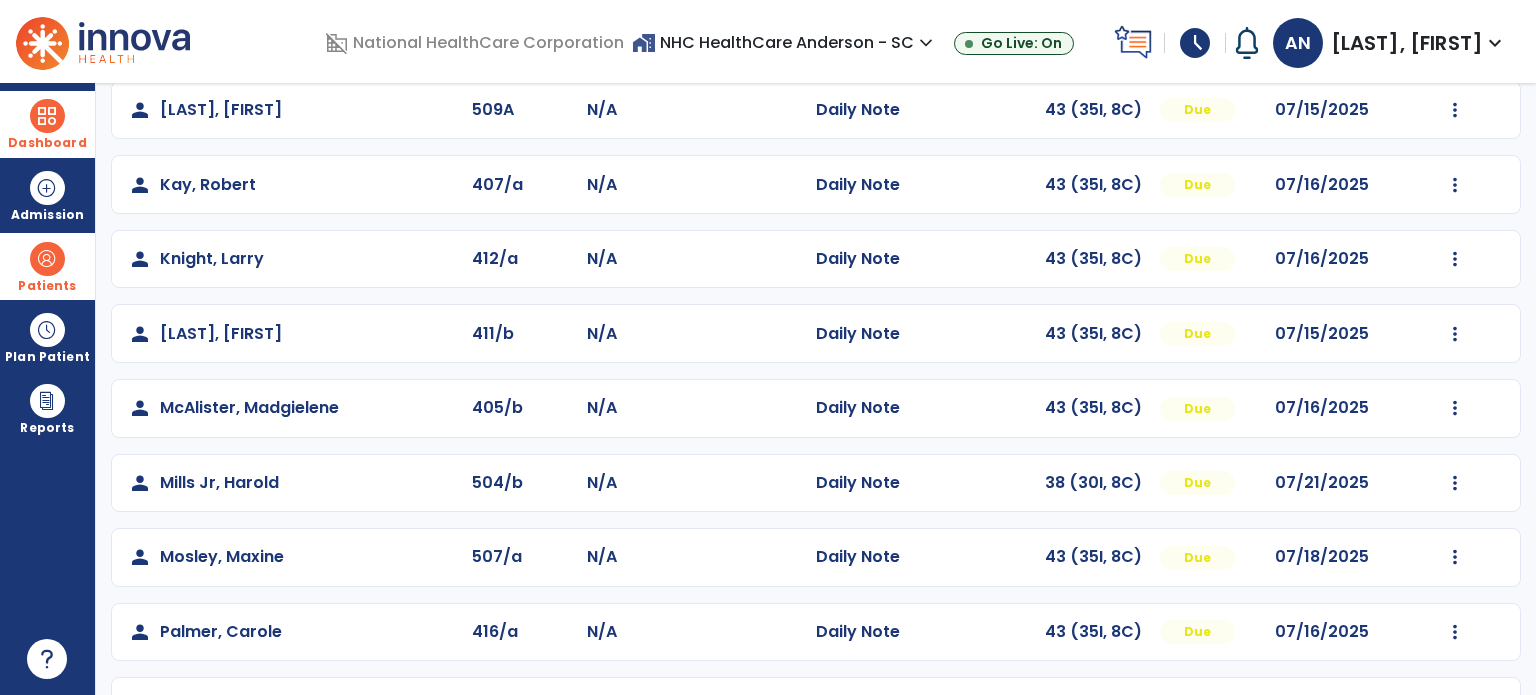 click at bounding box center [47, 259] 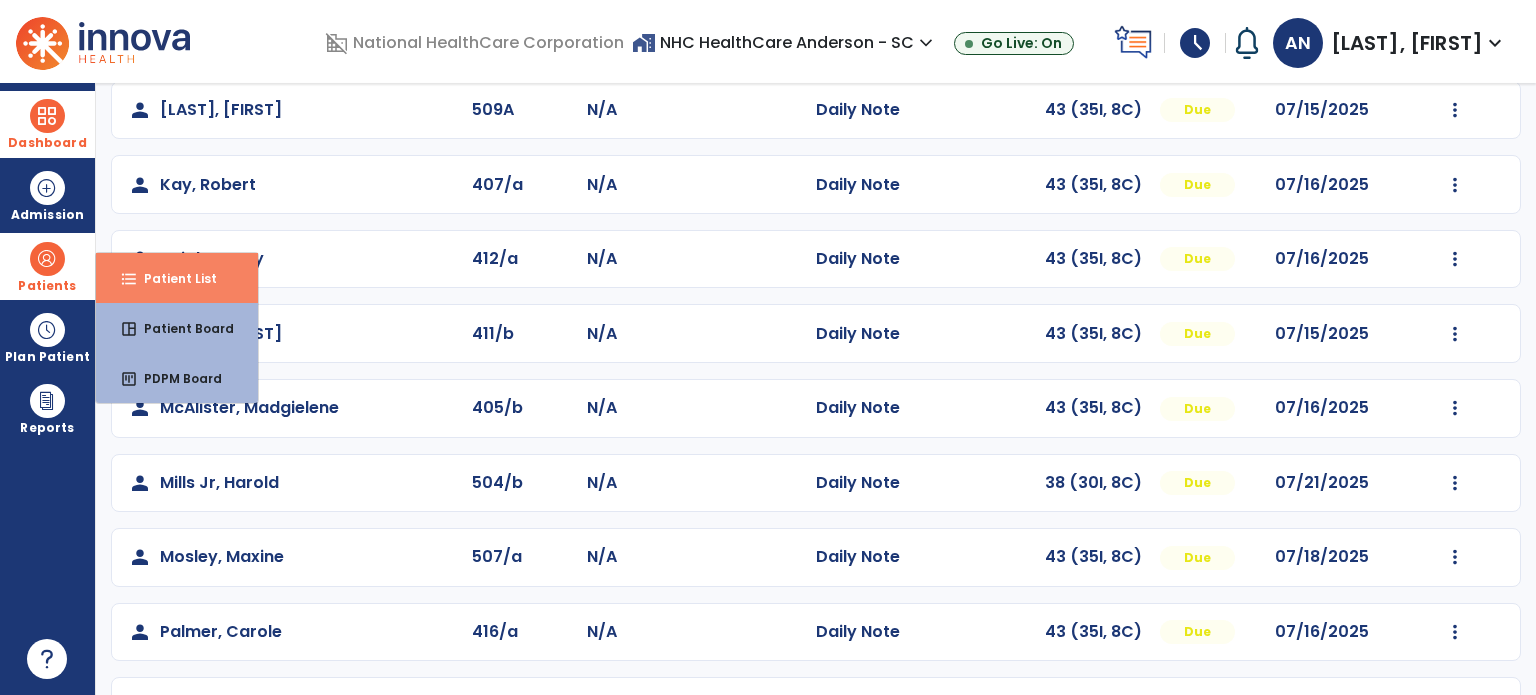 click on "Patient List" at bounding box center (172, 278) 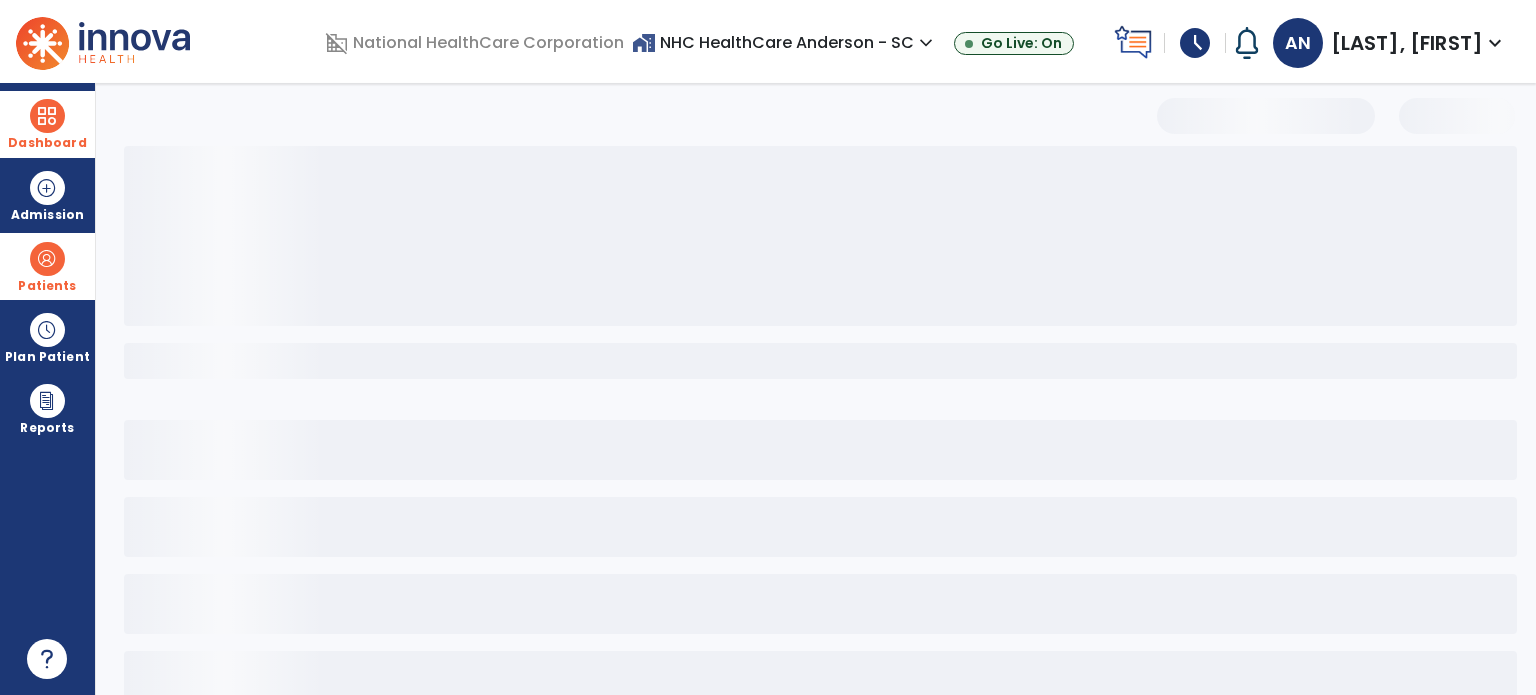 select on "***" 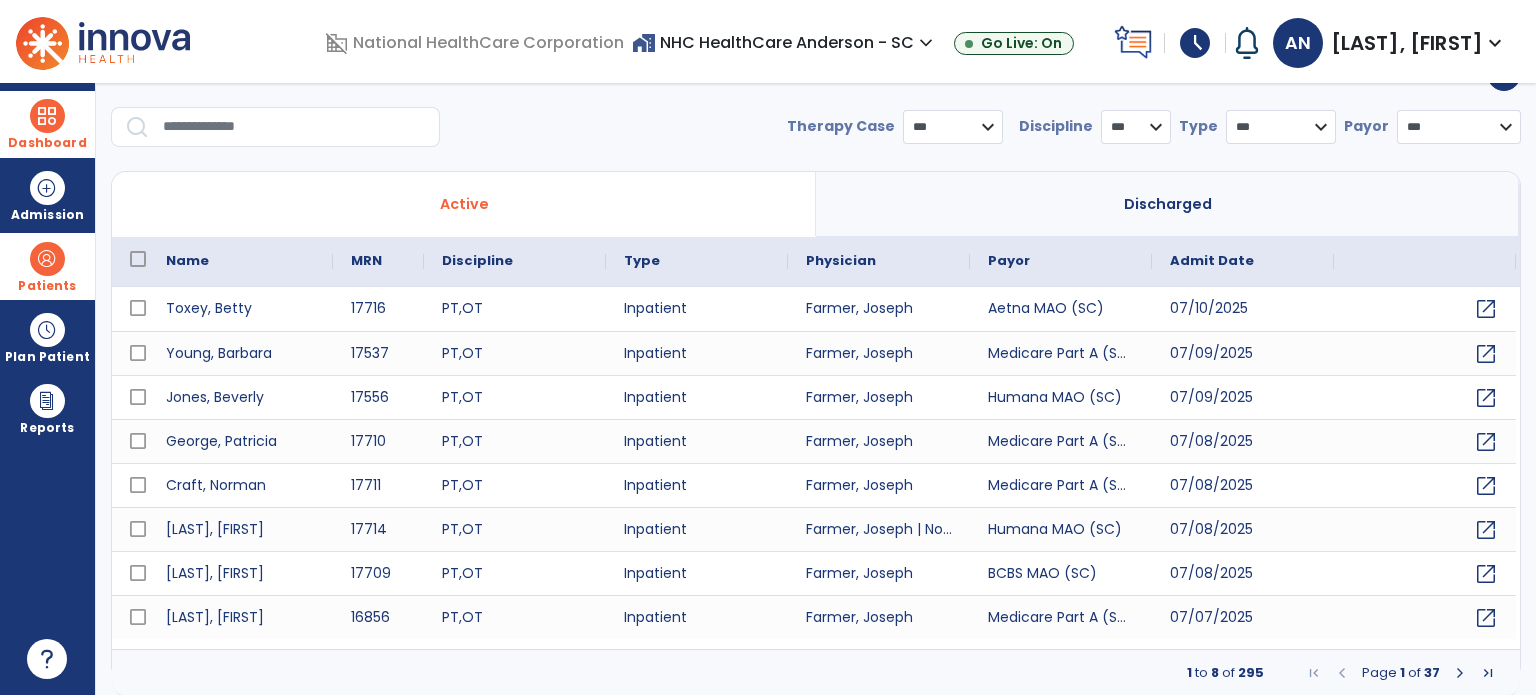 click at bounding box center (294, 127) 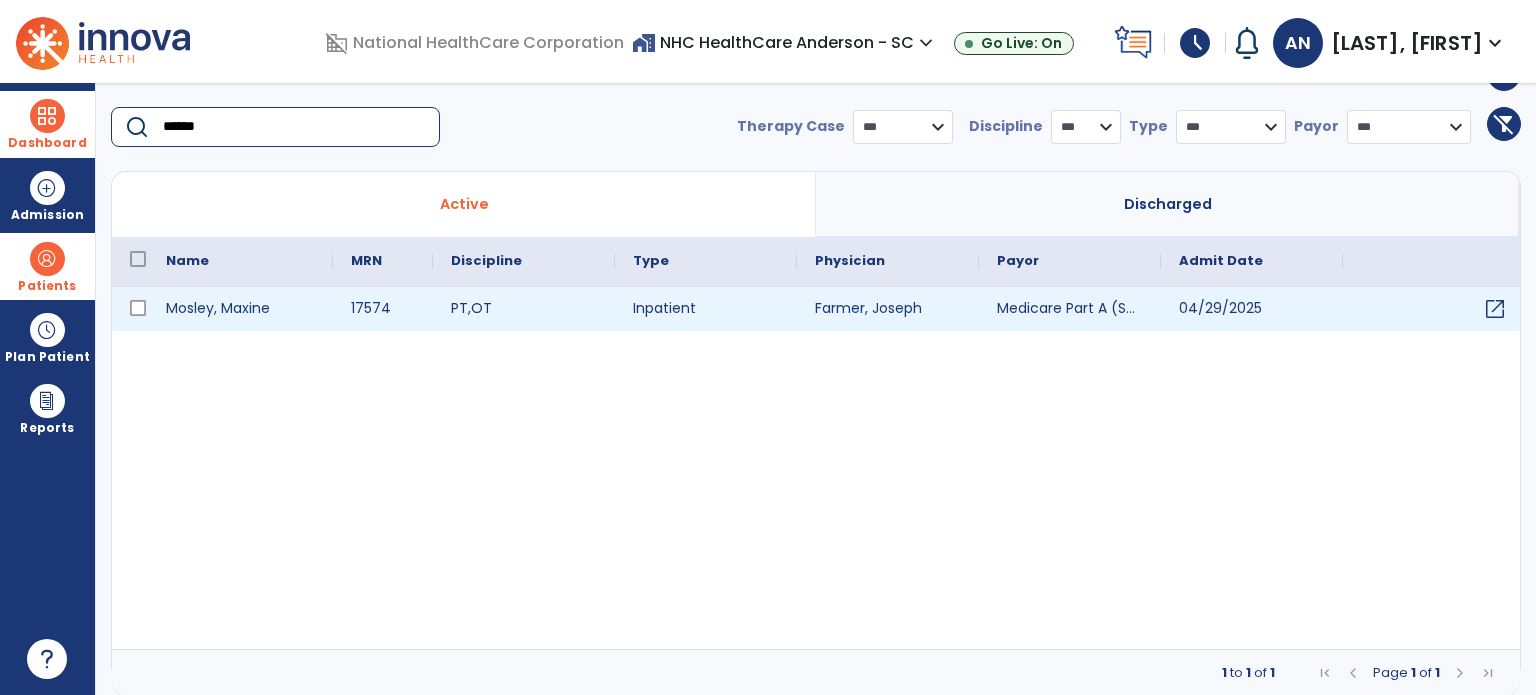 type on "******" 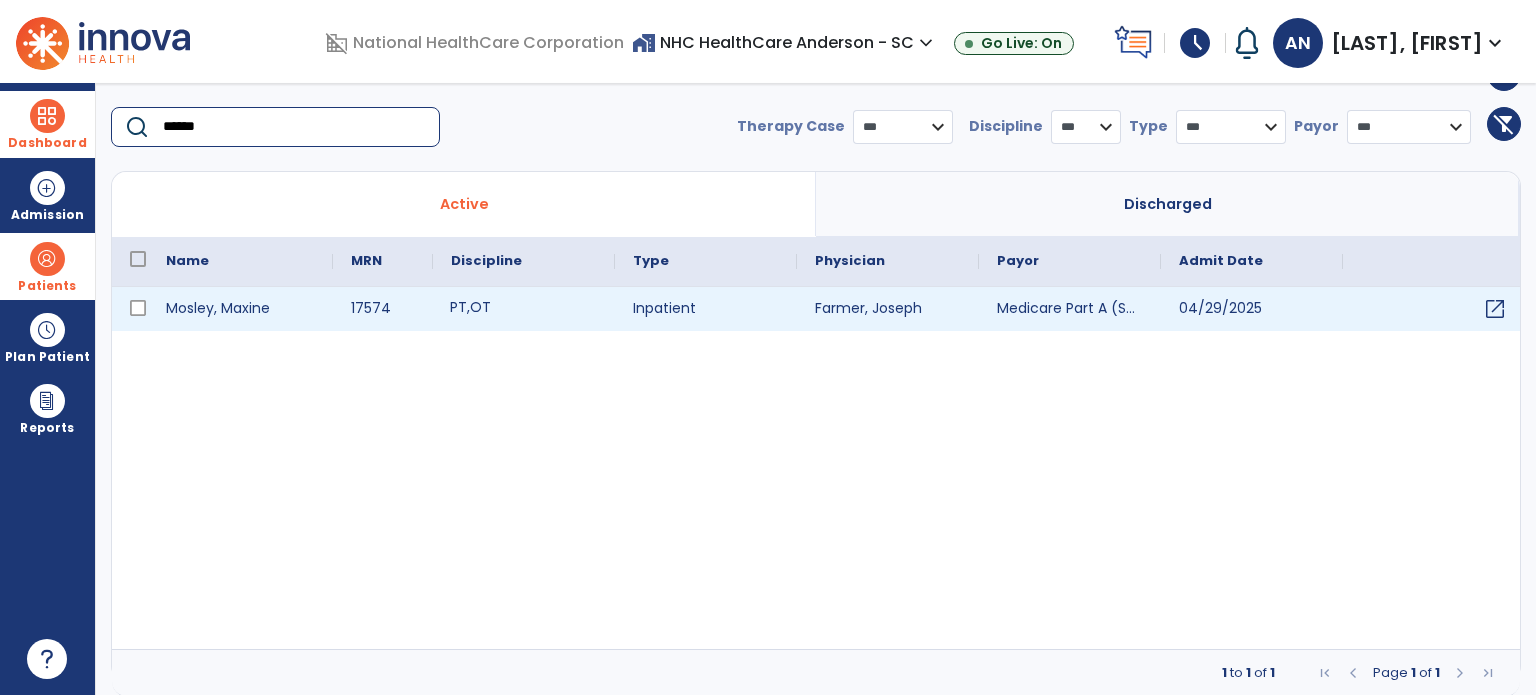 click on "PT" at bounding box center [458, 307] 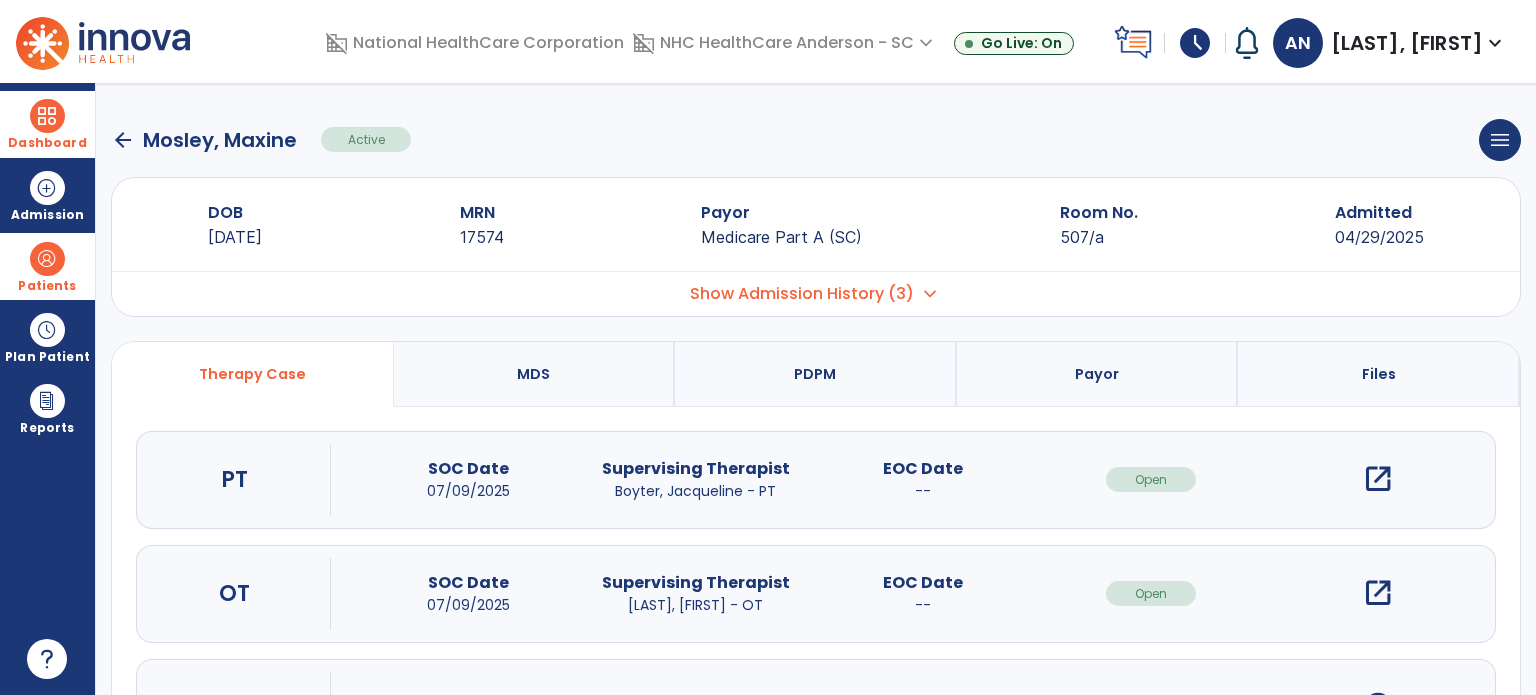 scroll, scrollTop: 100, scrollLeft: 0, axis: vertical 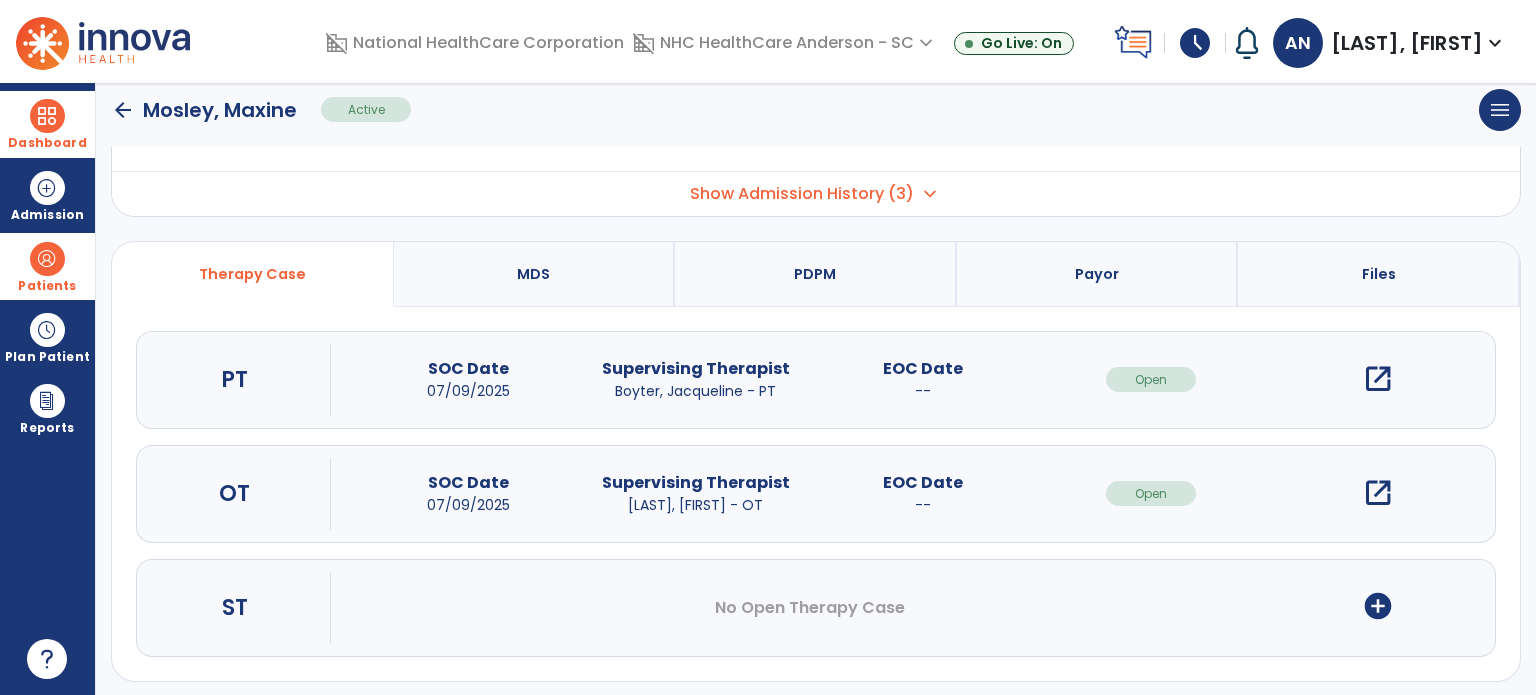 click on "open_in_new" at bounding box center (1378, 493) 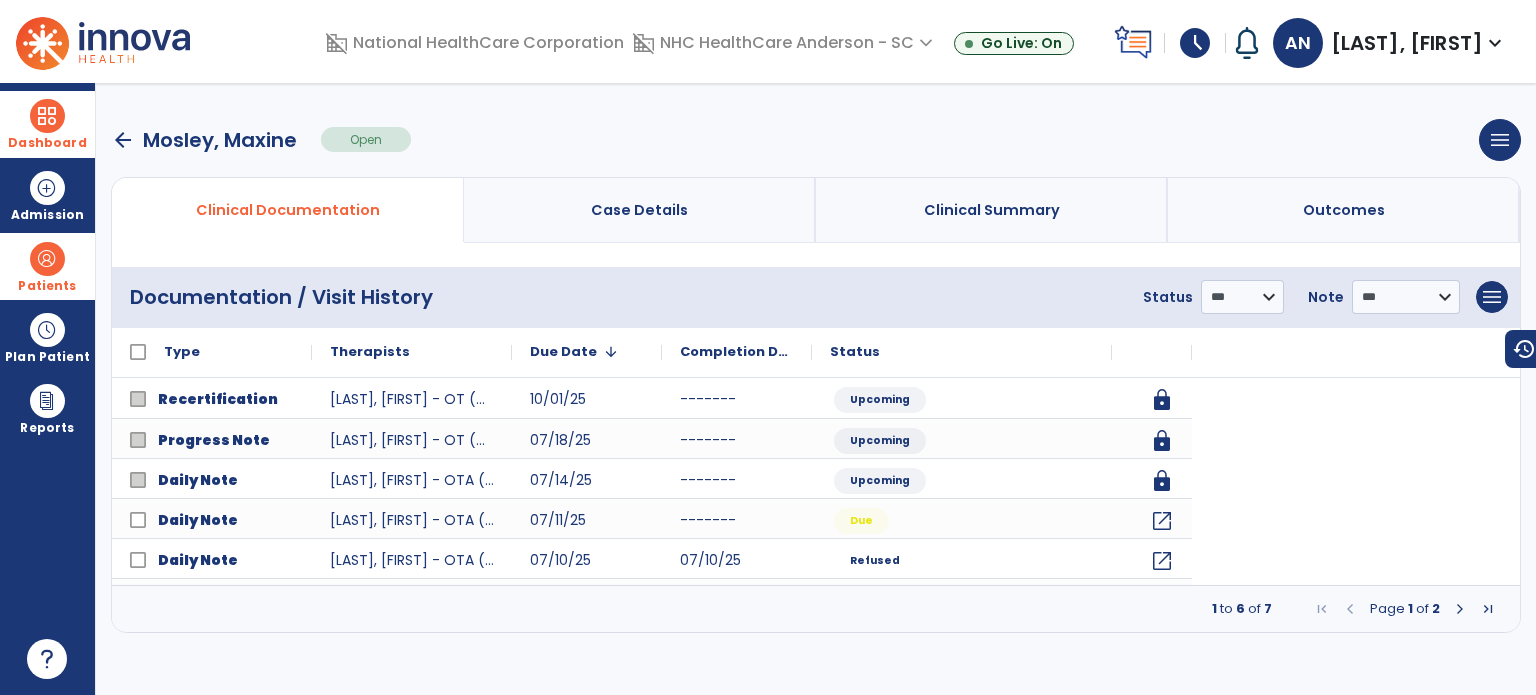 scroll, scrollTop: 0, scrollLeft: 0, axis: both 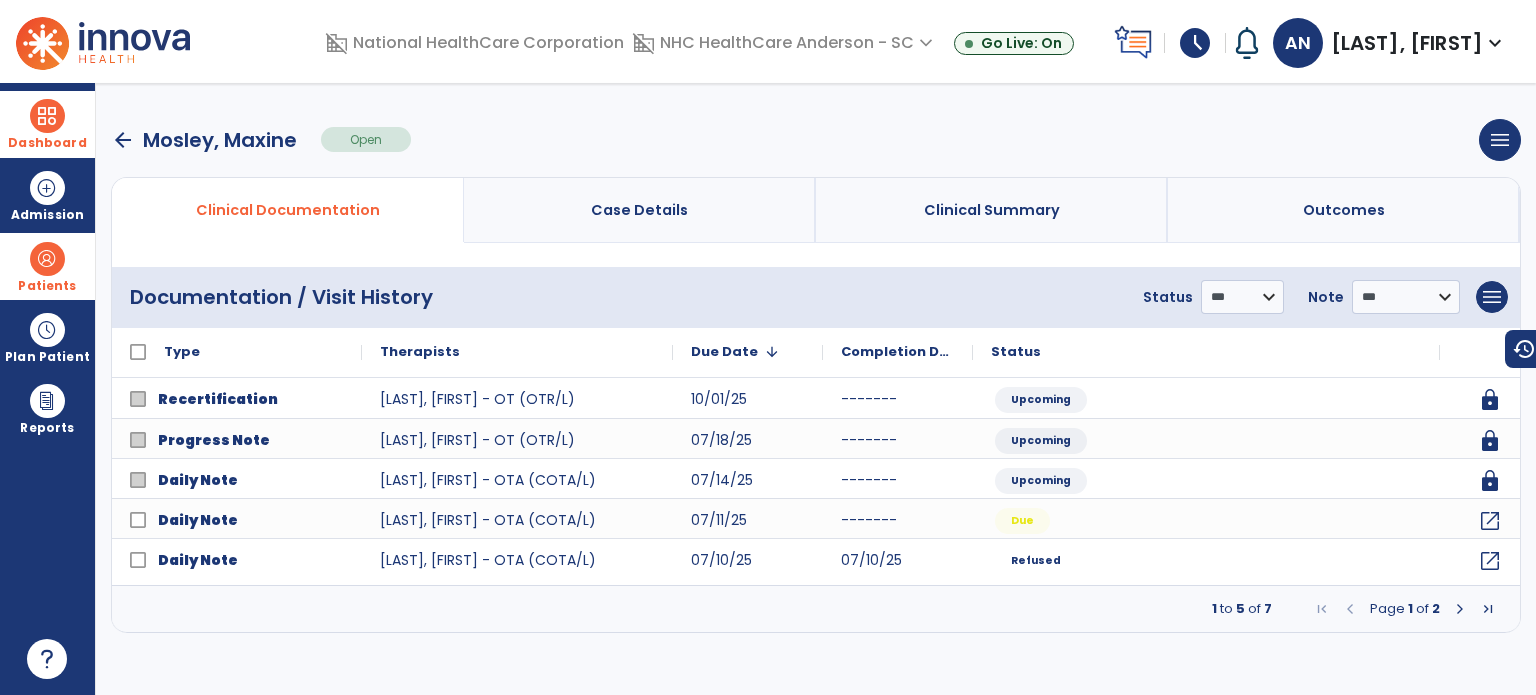 click at bounding box center (47, 116) 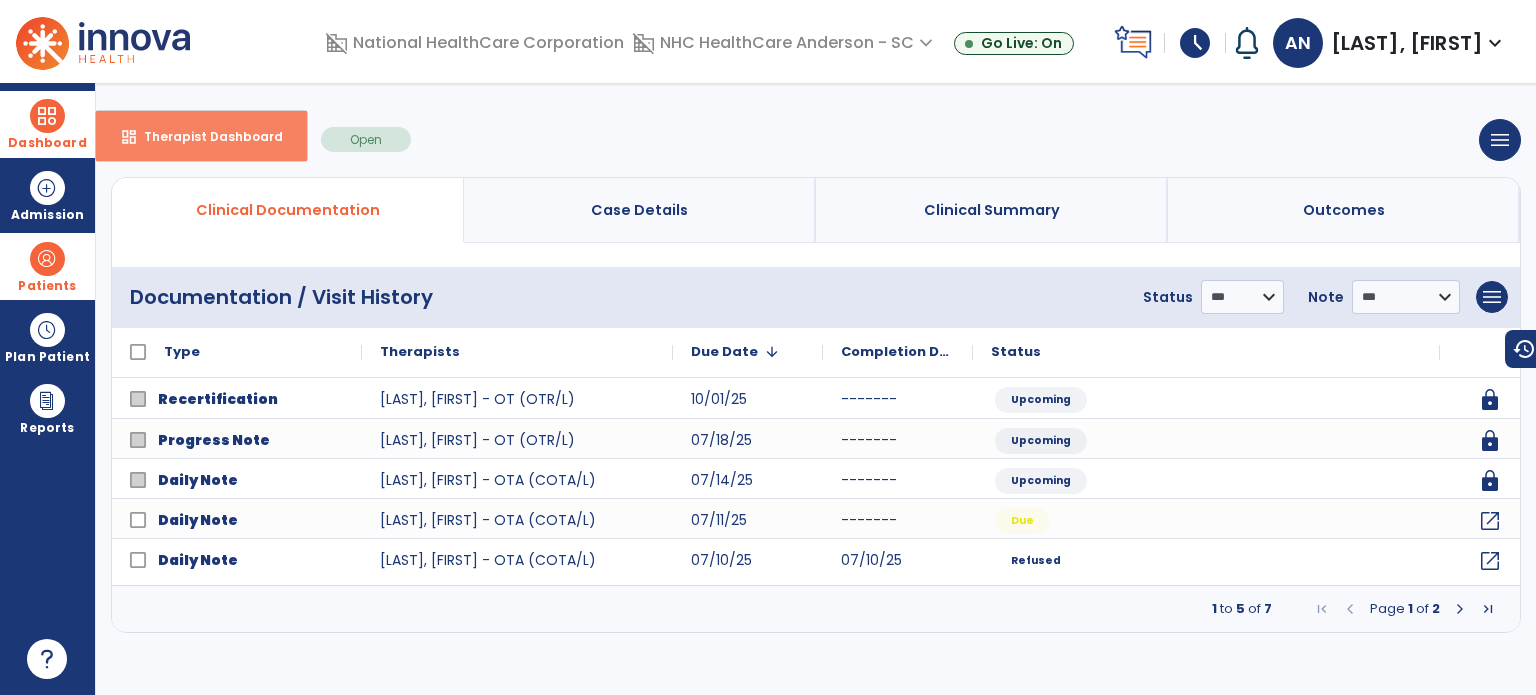 click on "dashboard  Therapist Dashboard" at bounding box center [201, 136] 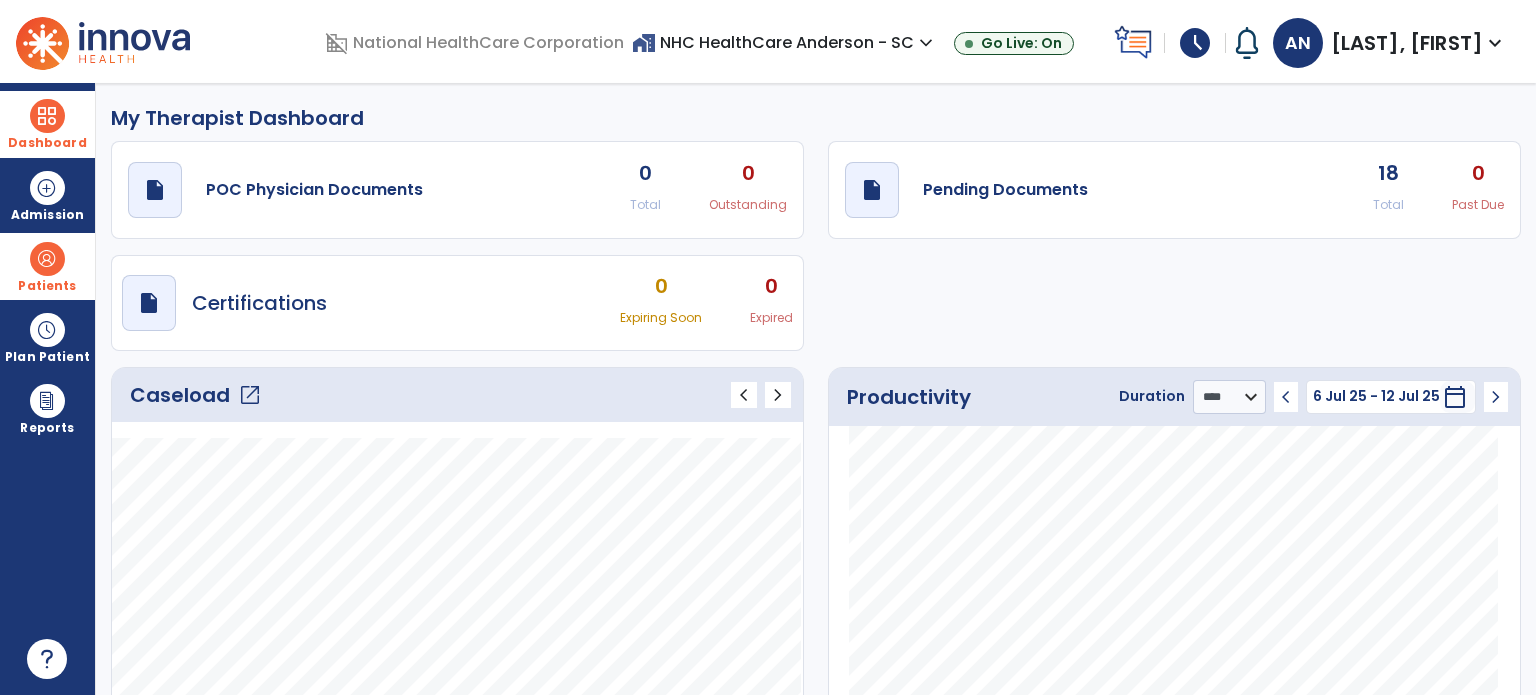 click on "open_in_new" 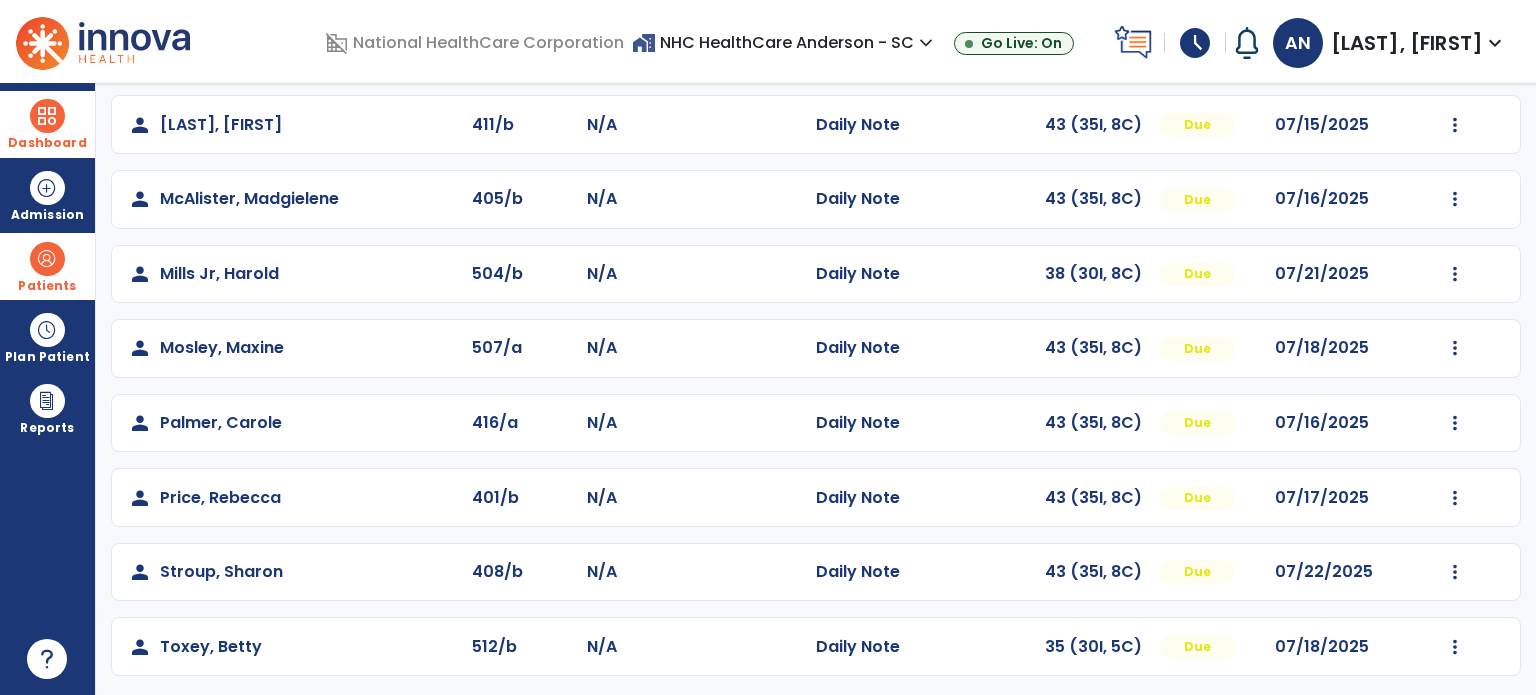 scroll, scrollTop: 916, scrollLeft: 0, axis: vertical 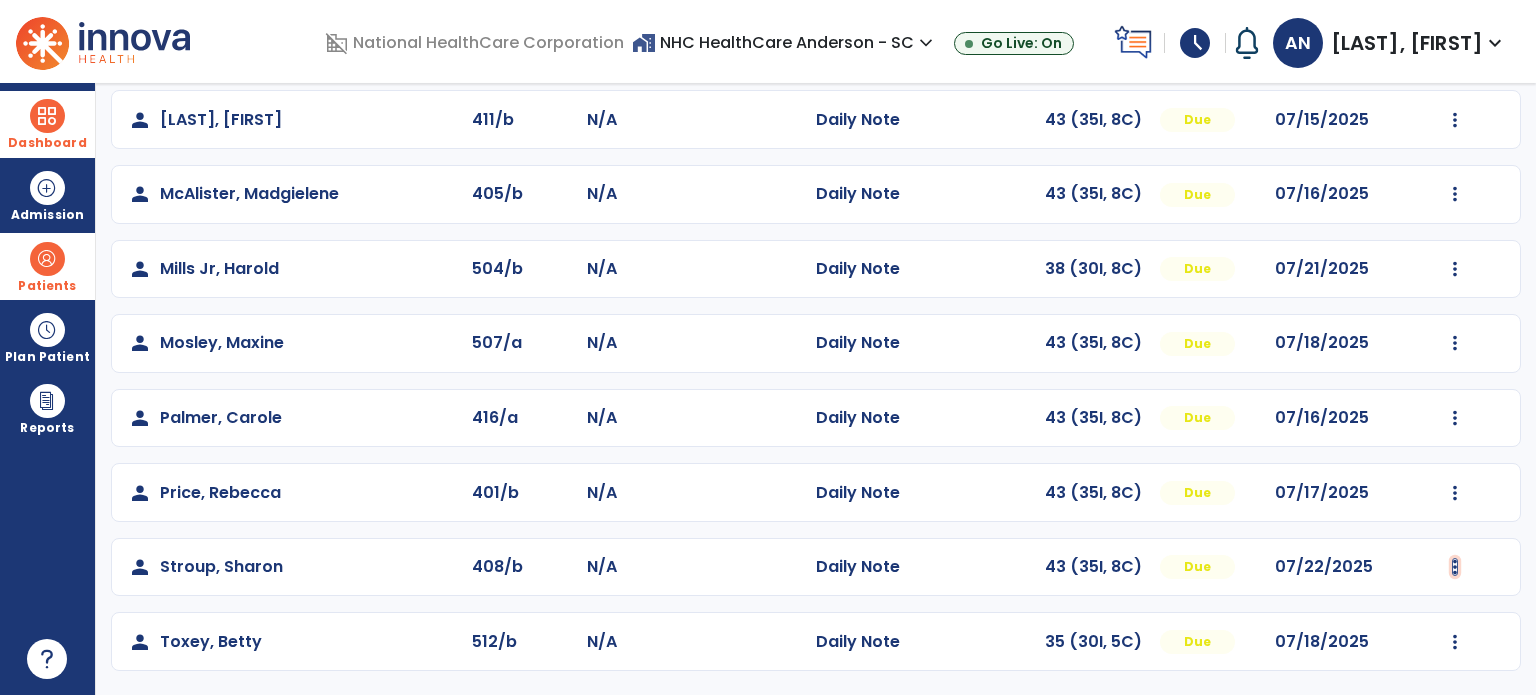 click at bounding box center (1455, -626) 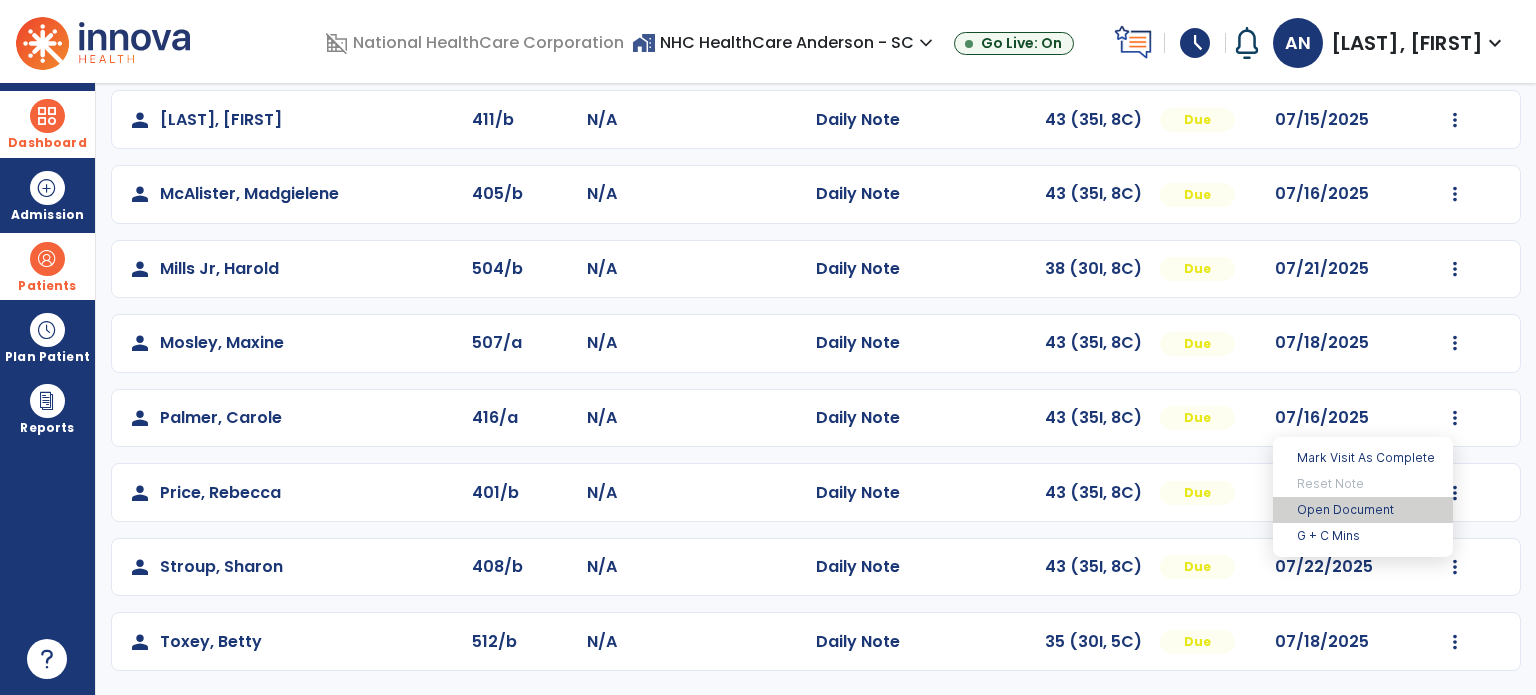 click on "Open Document" at bounding box center [1363, 510] 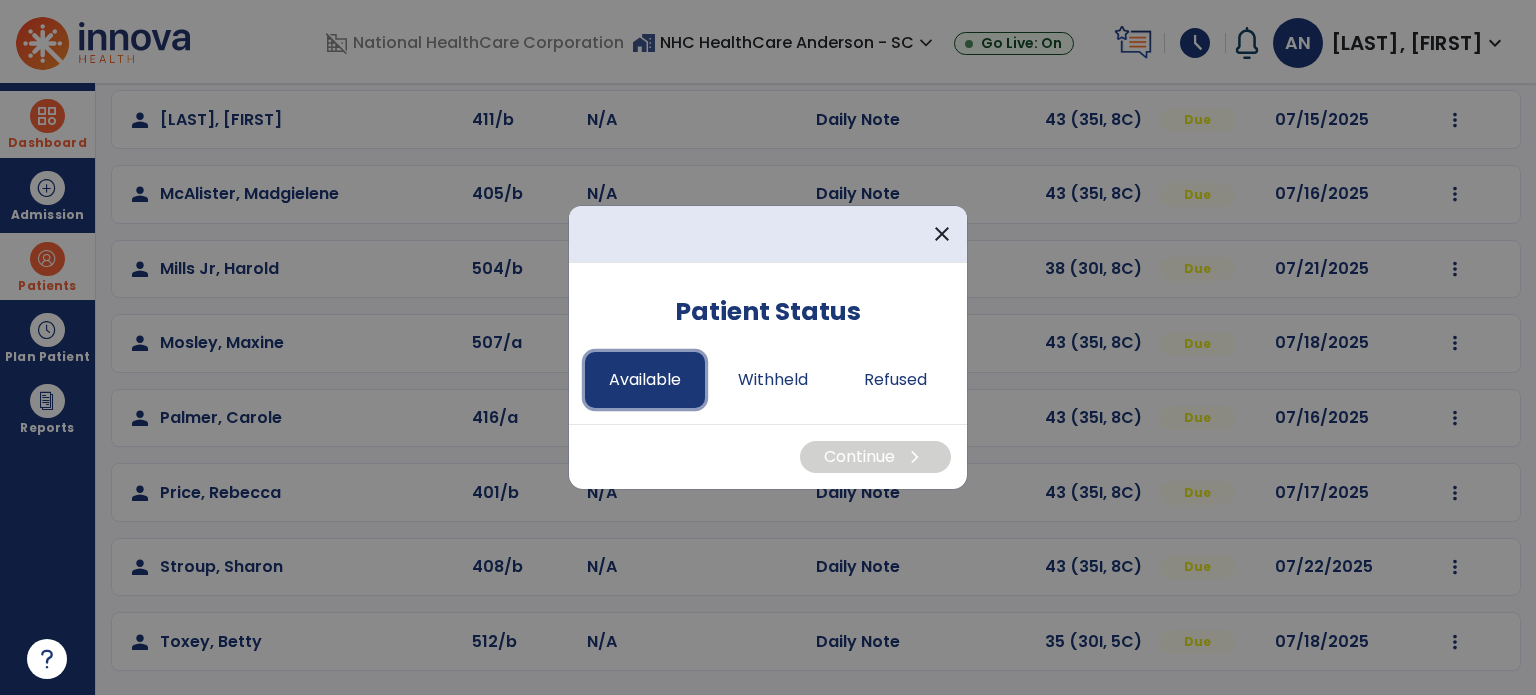 click on "Available" at bounding box center [645, 380] 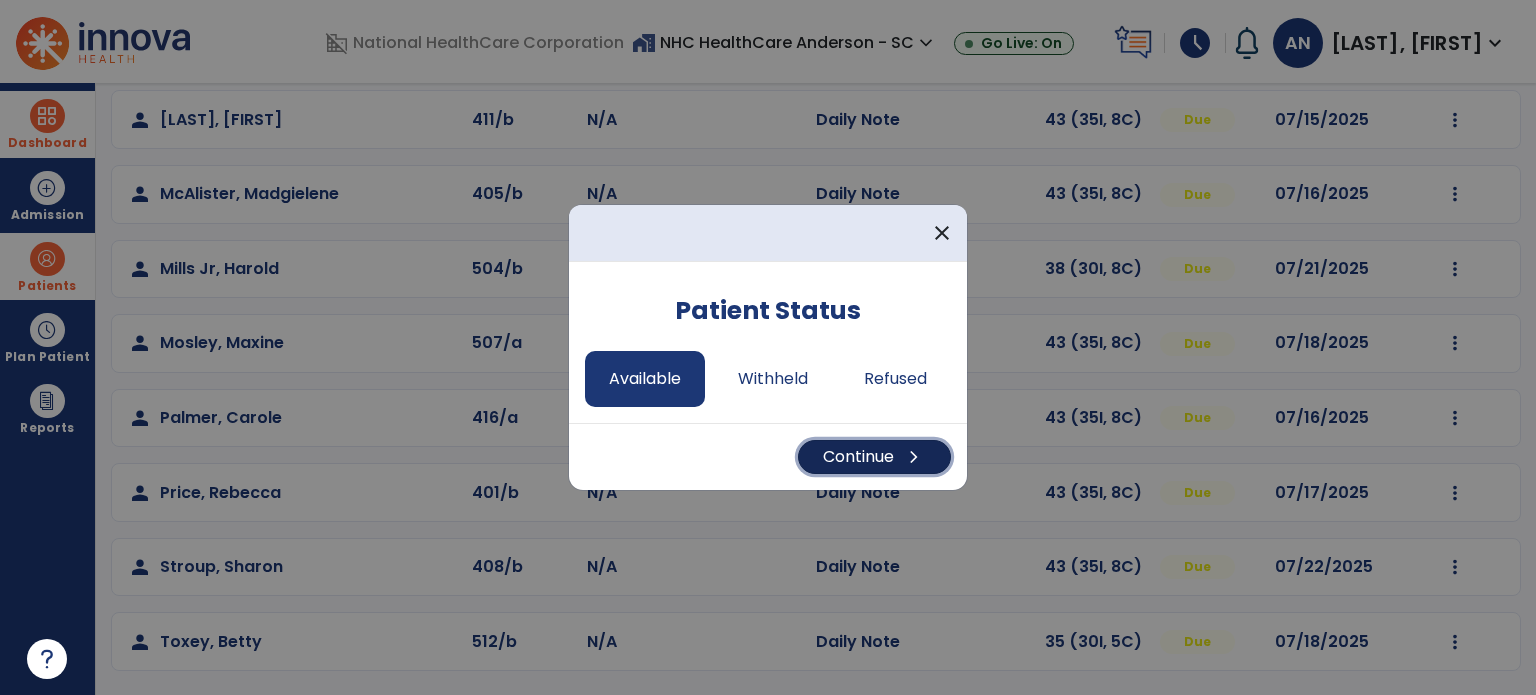 click on "Continue   chevron_right" at bounding box center [874, 457] 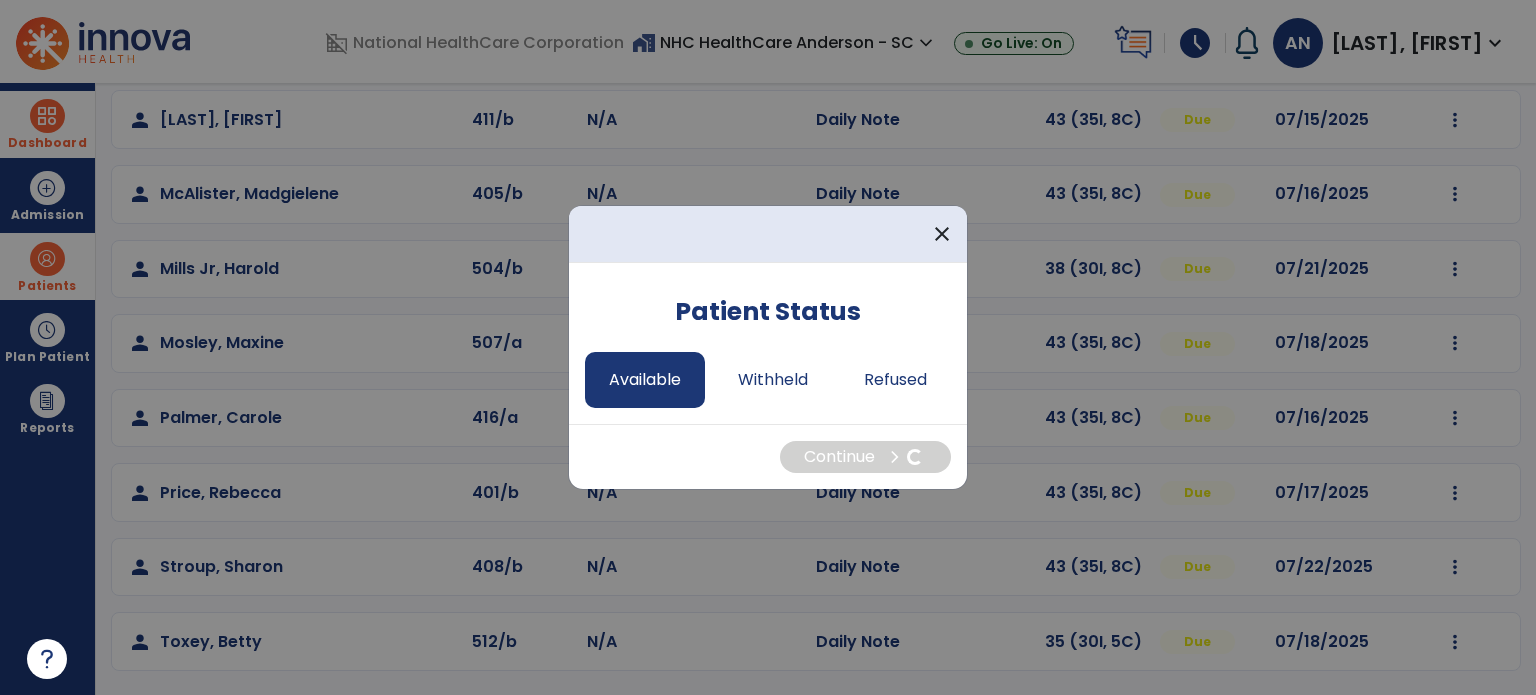 select on "*" 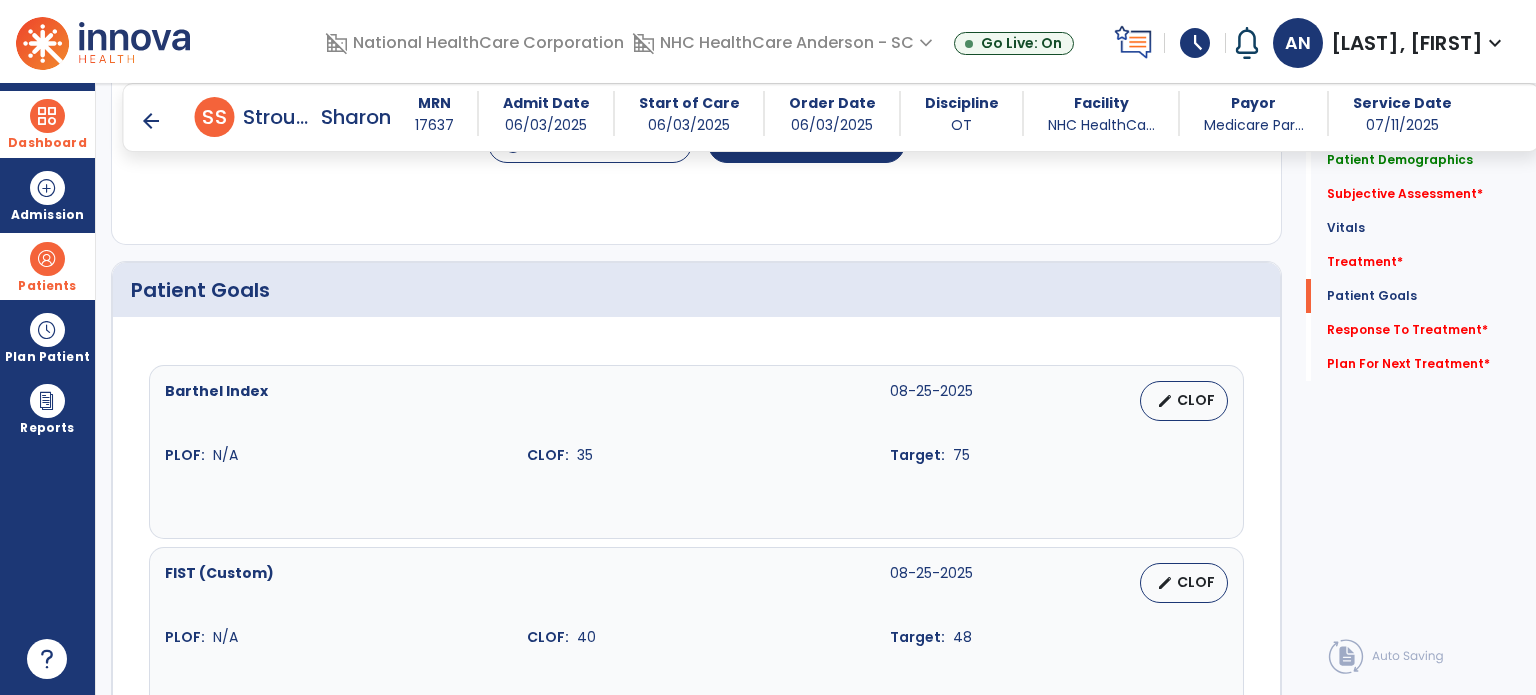 scroll, scrollTop: 1816, scrollLeft: 0, axis: vertical 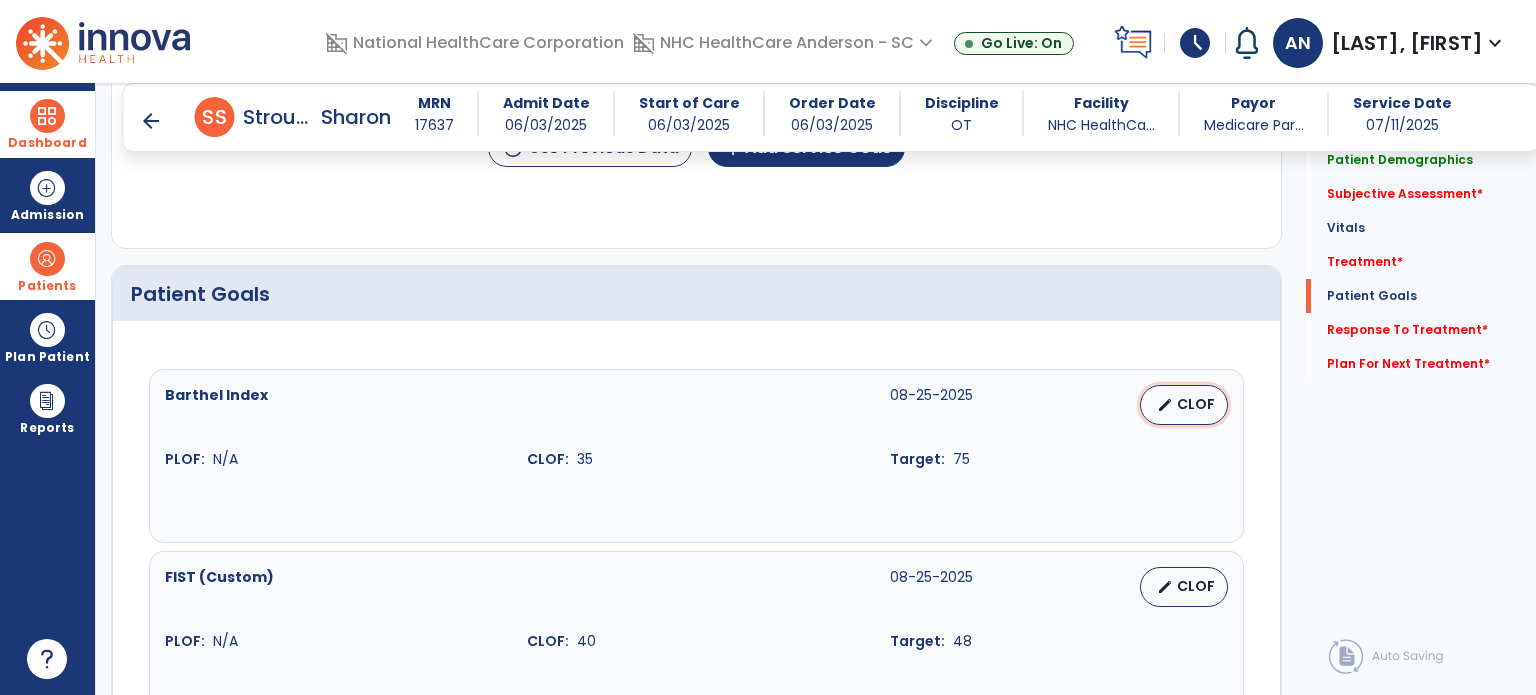 click on "CLOF" at bounding box center [1196, 404] 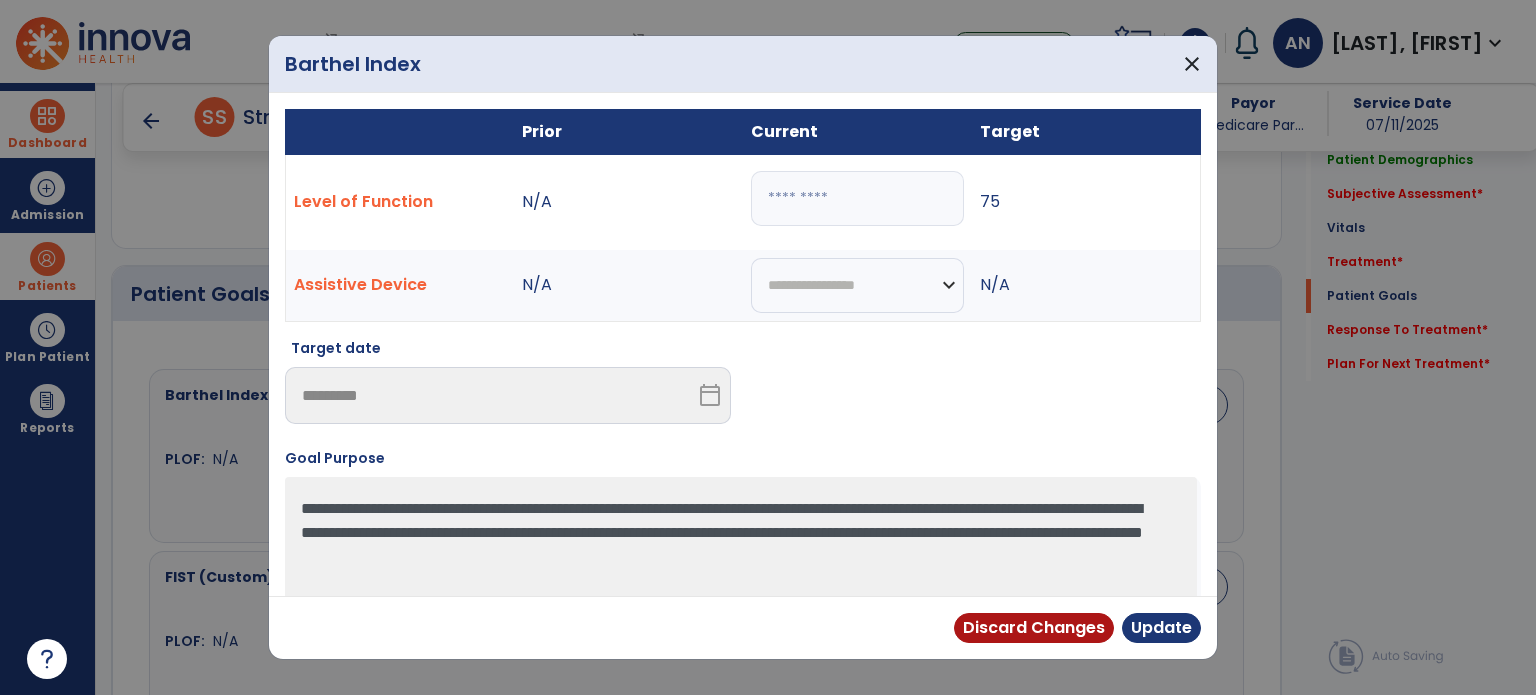 click on "**" at bounding box center (857, 198) 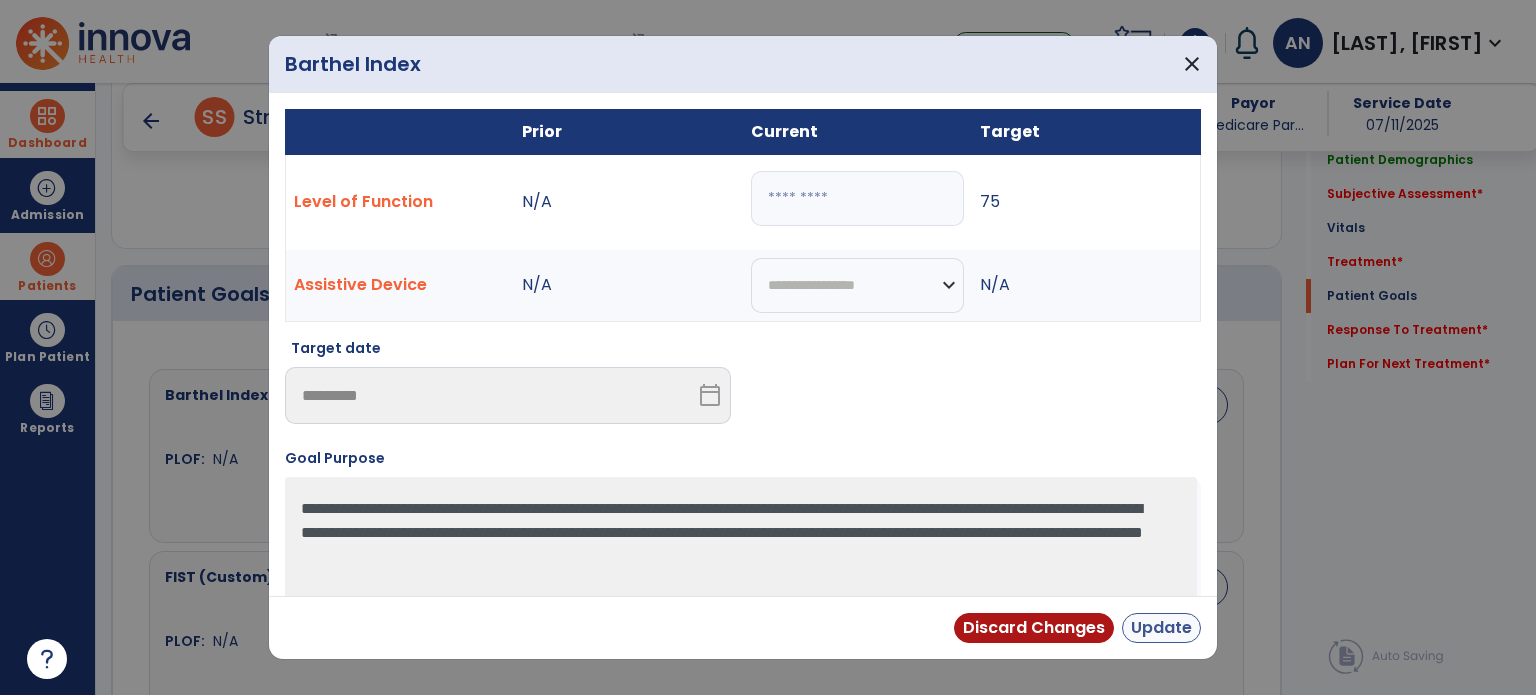 type on "**" 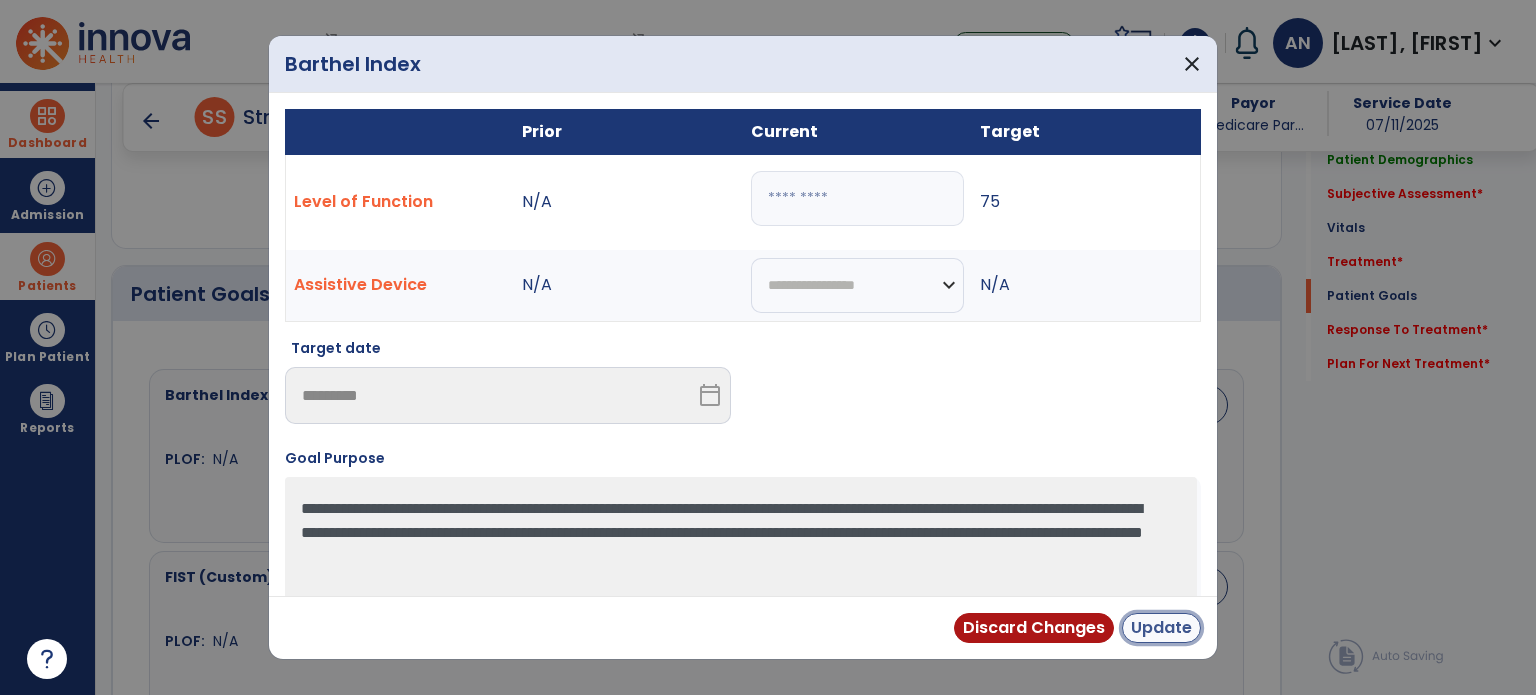click on "Update" at bounding box center [1161, 628] 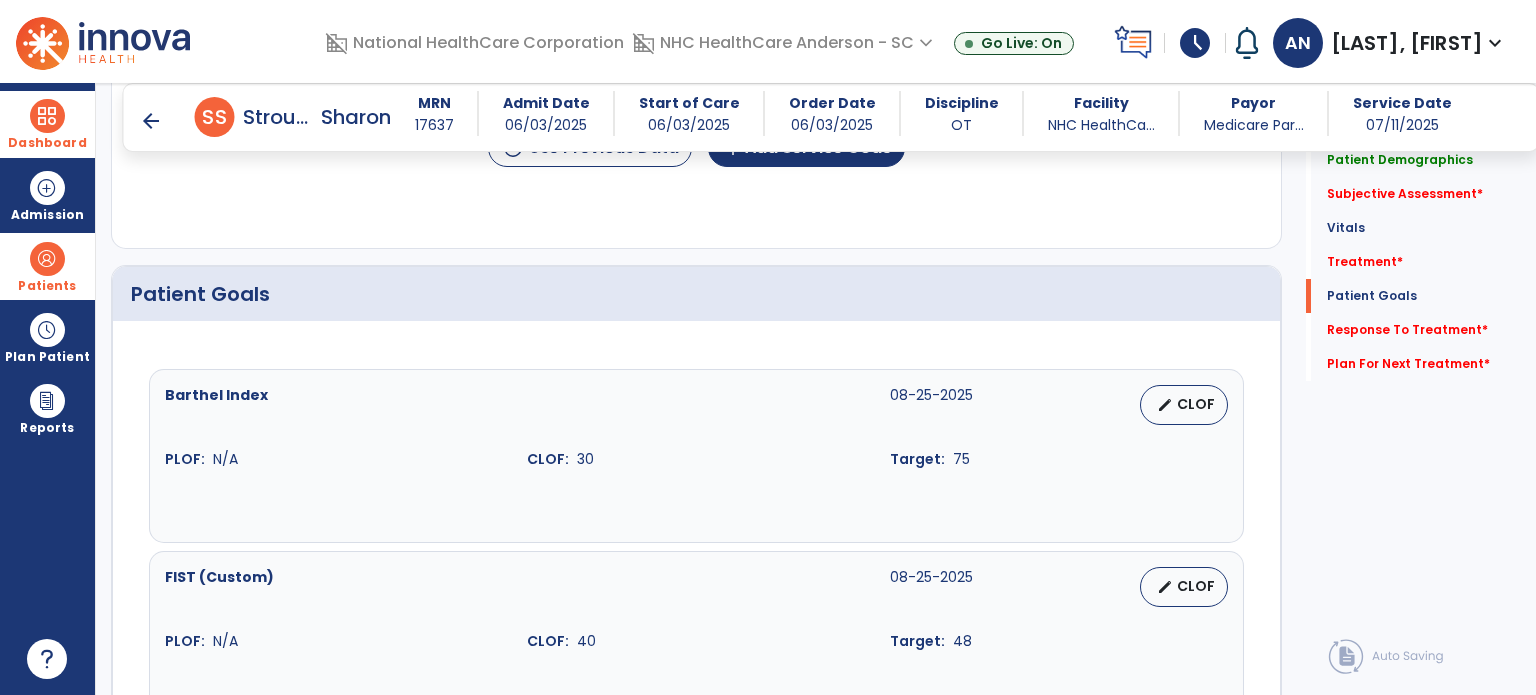 click at bounding box center (47, 116) 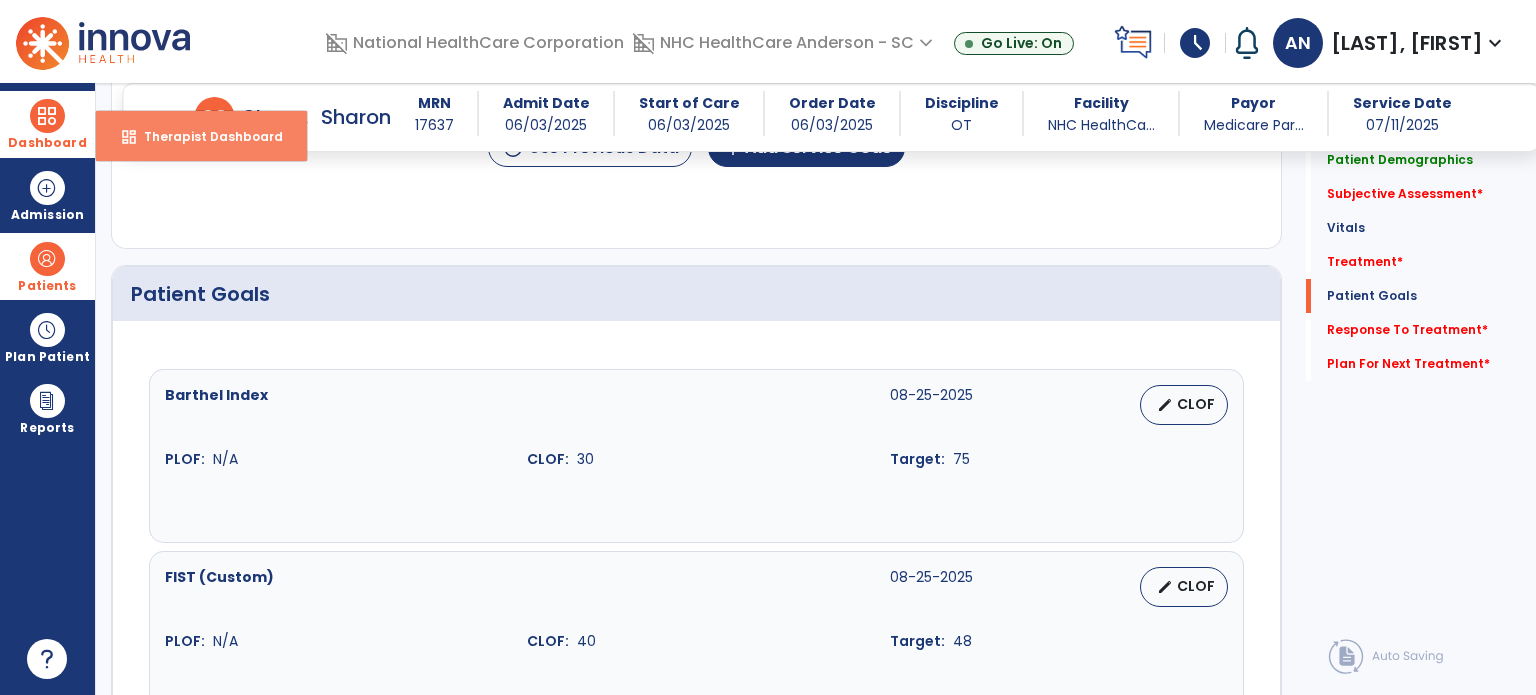 click on "Therapist Dashboard" at bounding box center [205, 136] 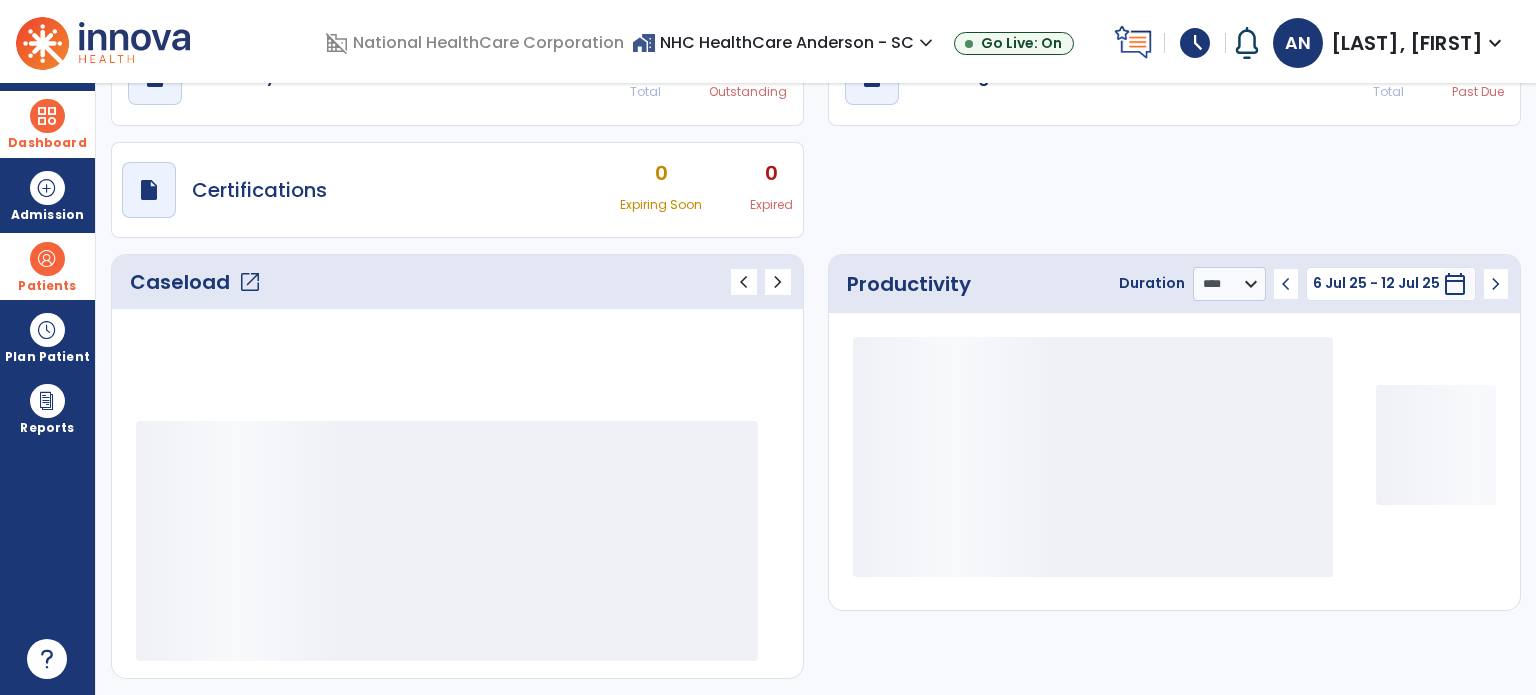 scroll, scrollTop: 109, scrollLeft: 0, axis: vertical 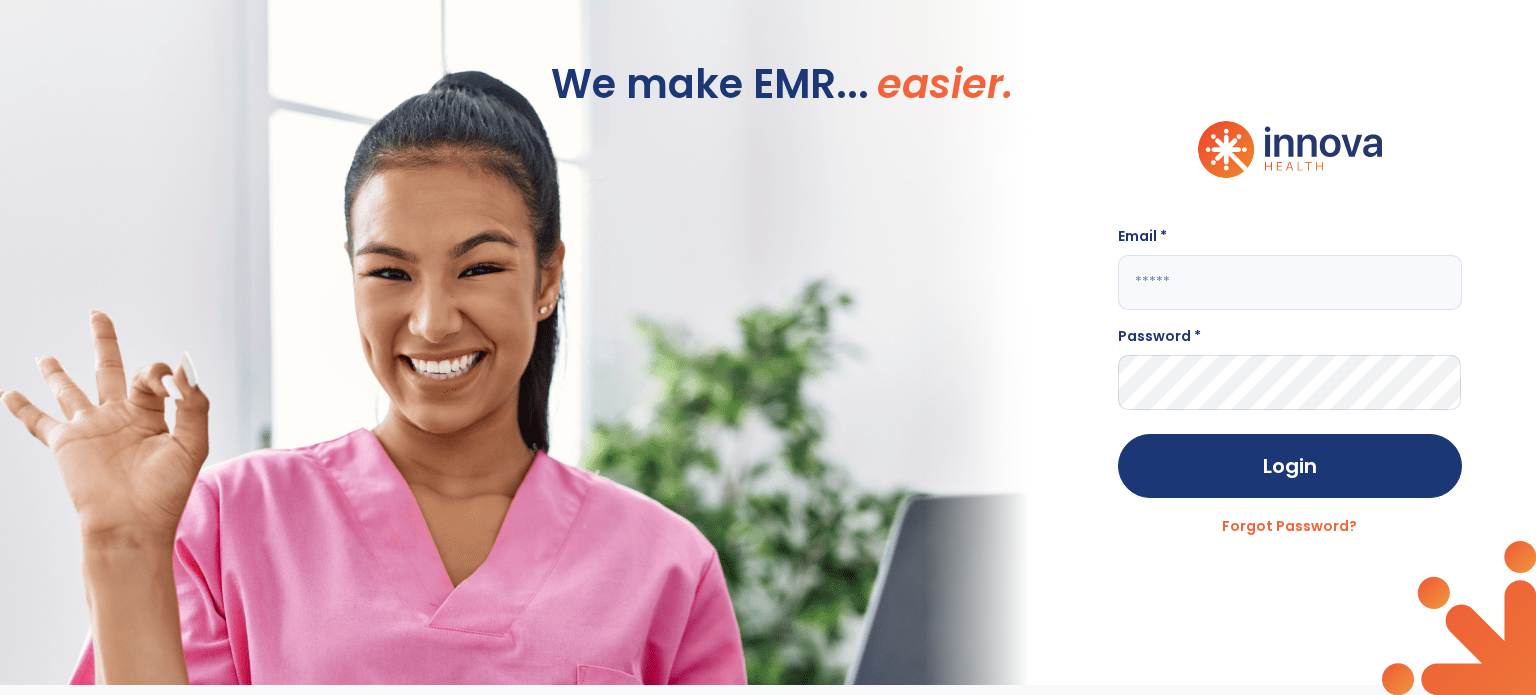 type on "**********" 